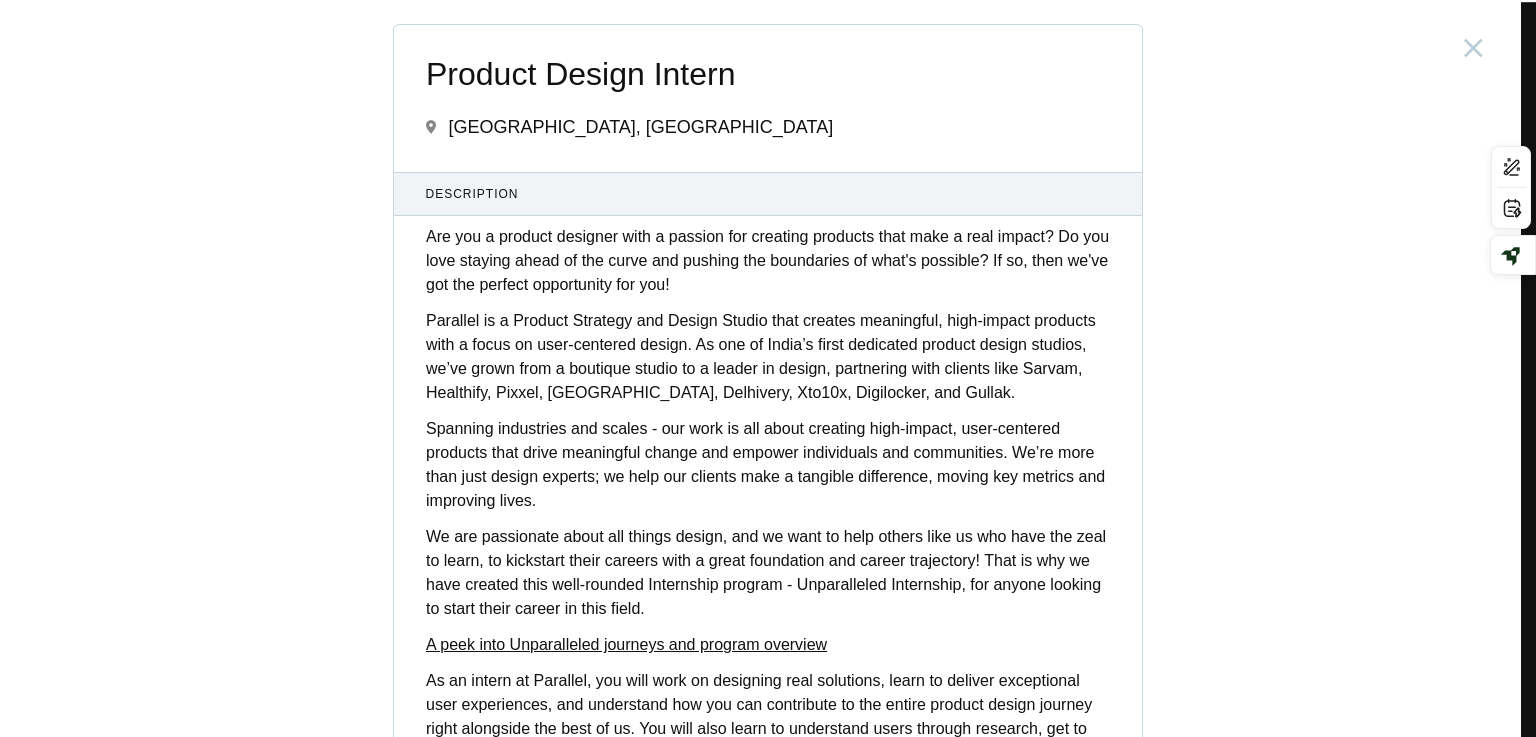 scroll, scrollTop: 0, scrollLeft: 0, axis: both 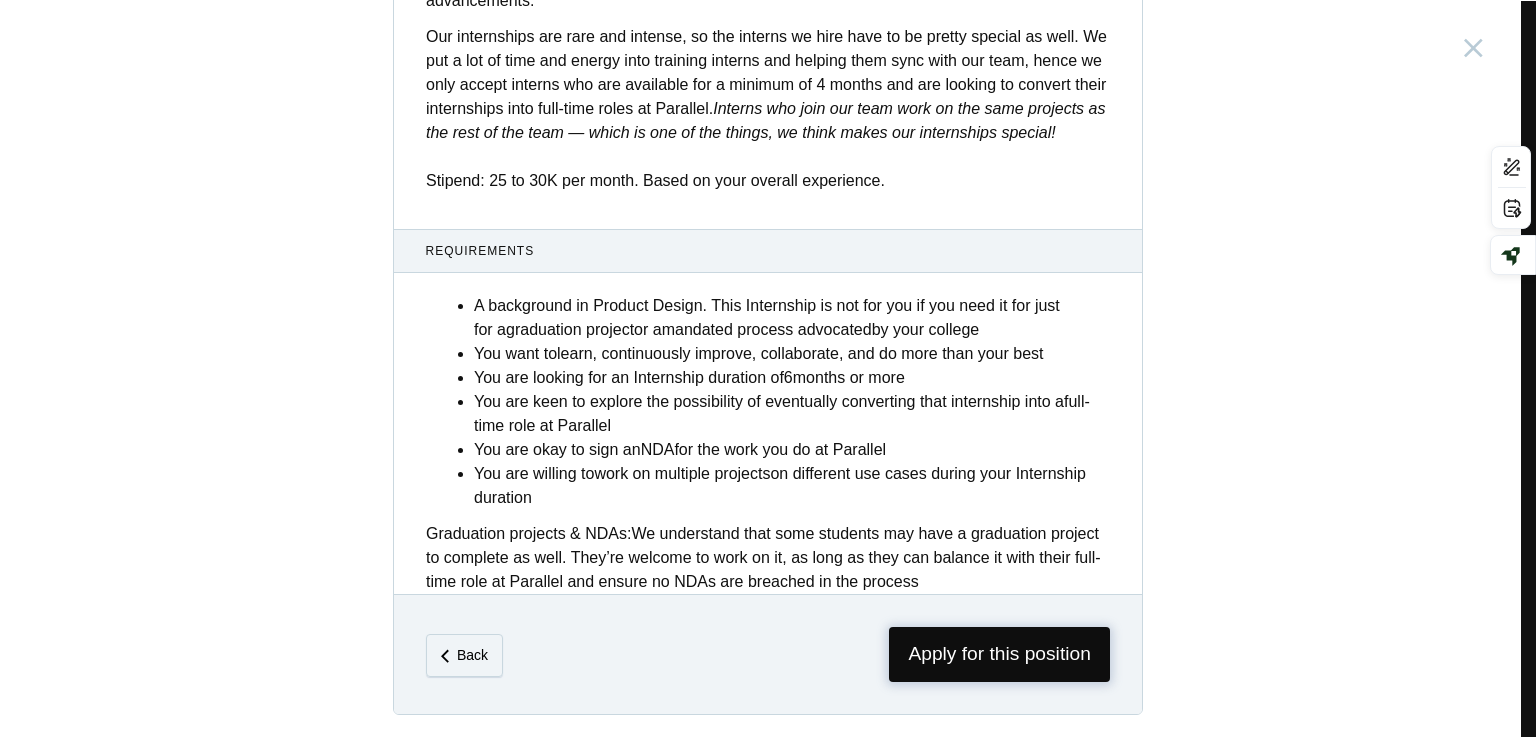 click on "Apply for this position" at bounding box center (999, 654) 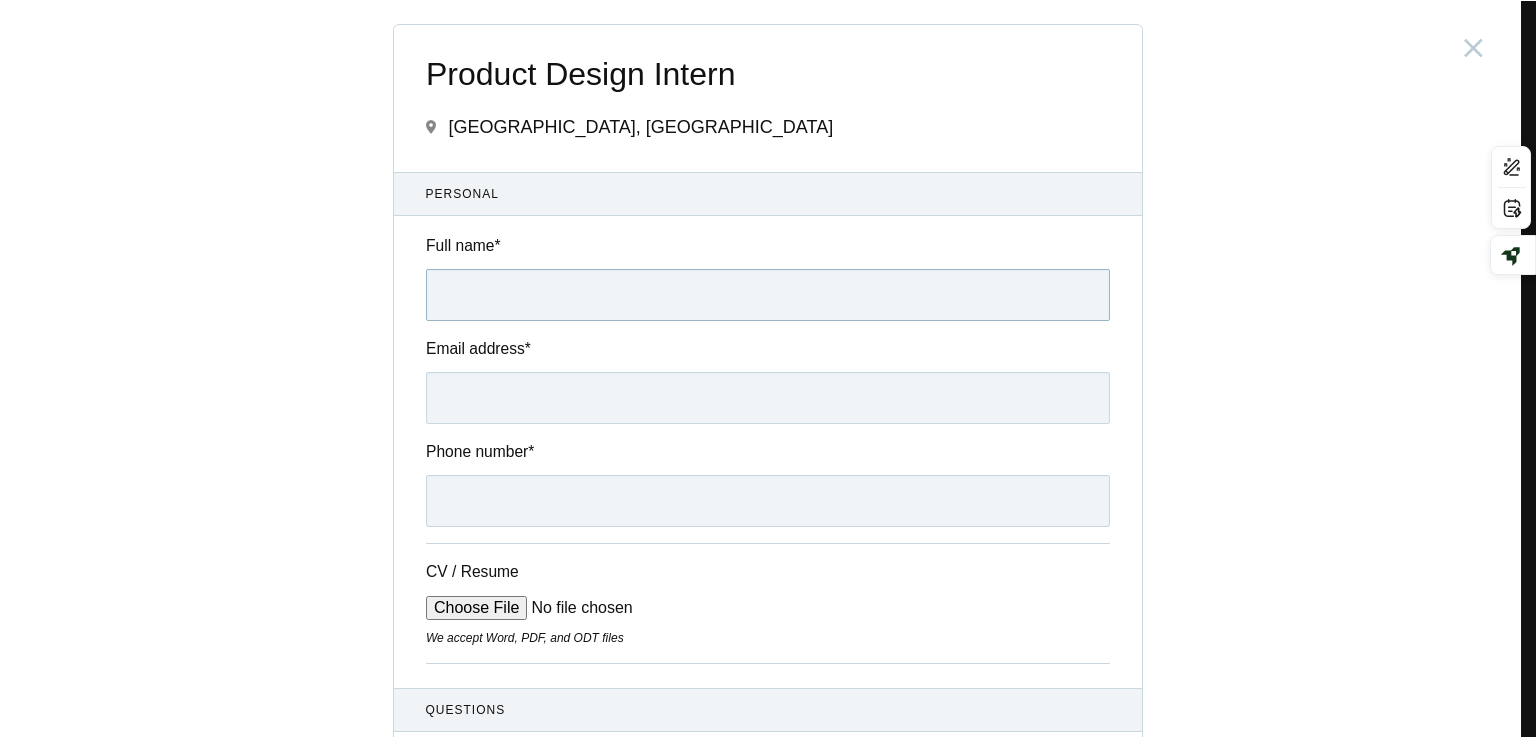 click on "Full name  *" at bounding box center [768, 295] 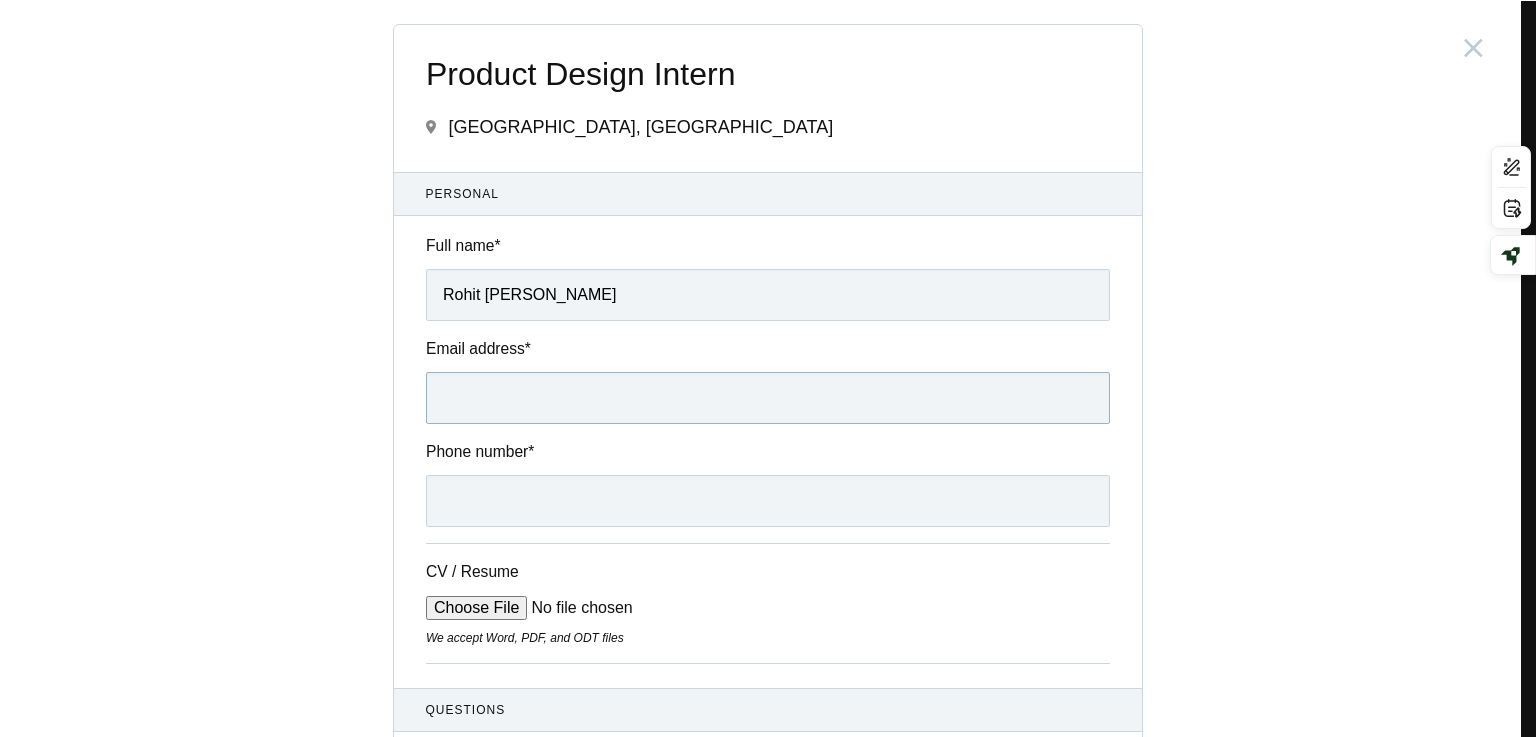 type on "[EMAIL_ADDRESS][DOMAIN_NAME]" 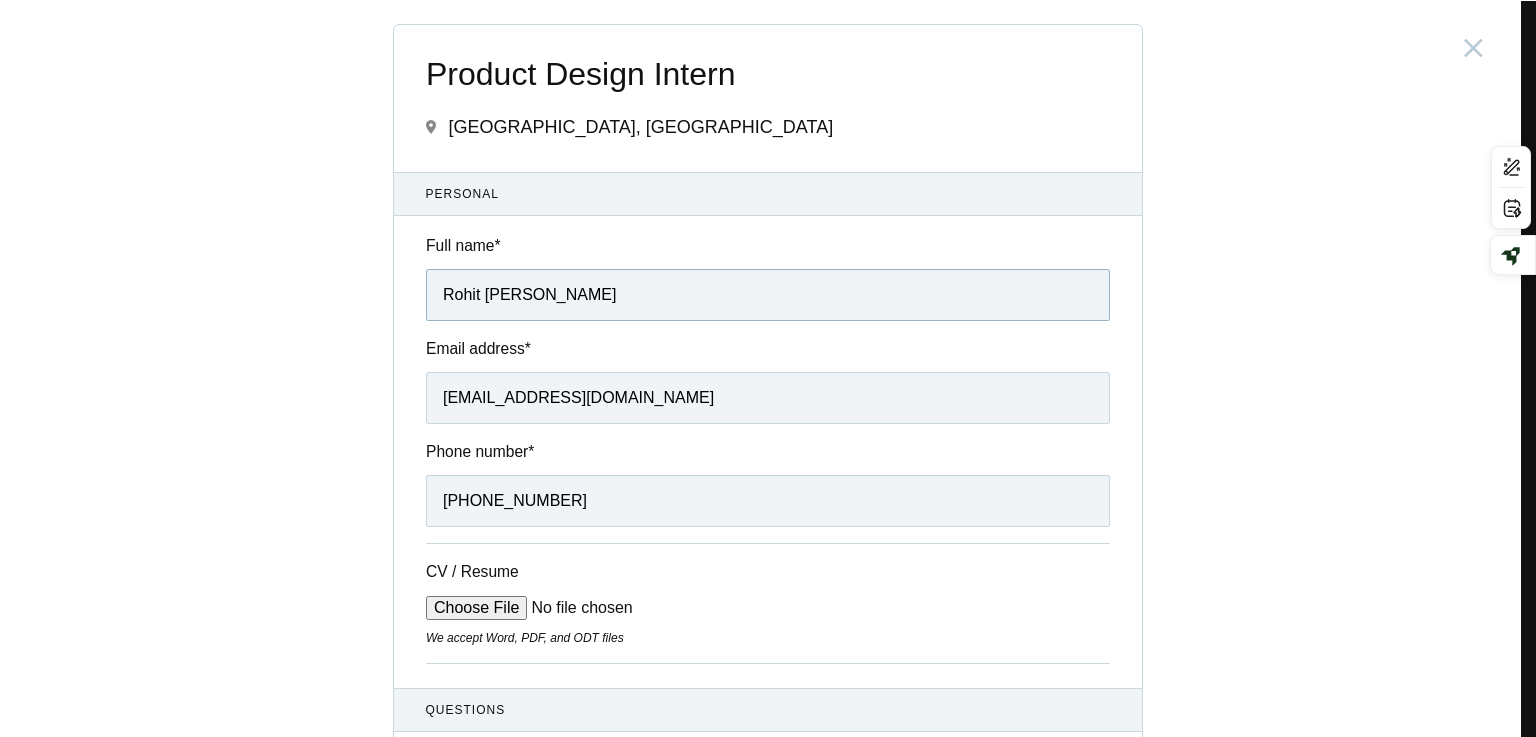 scroll, scrollTop: 200, scrollLeft: 0, axis: vertical 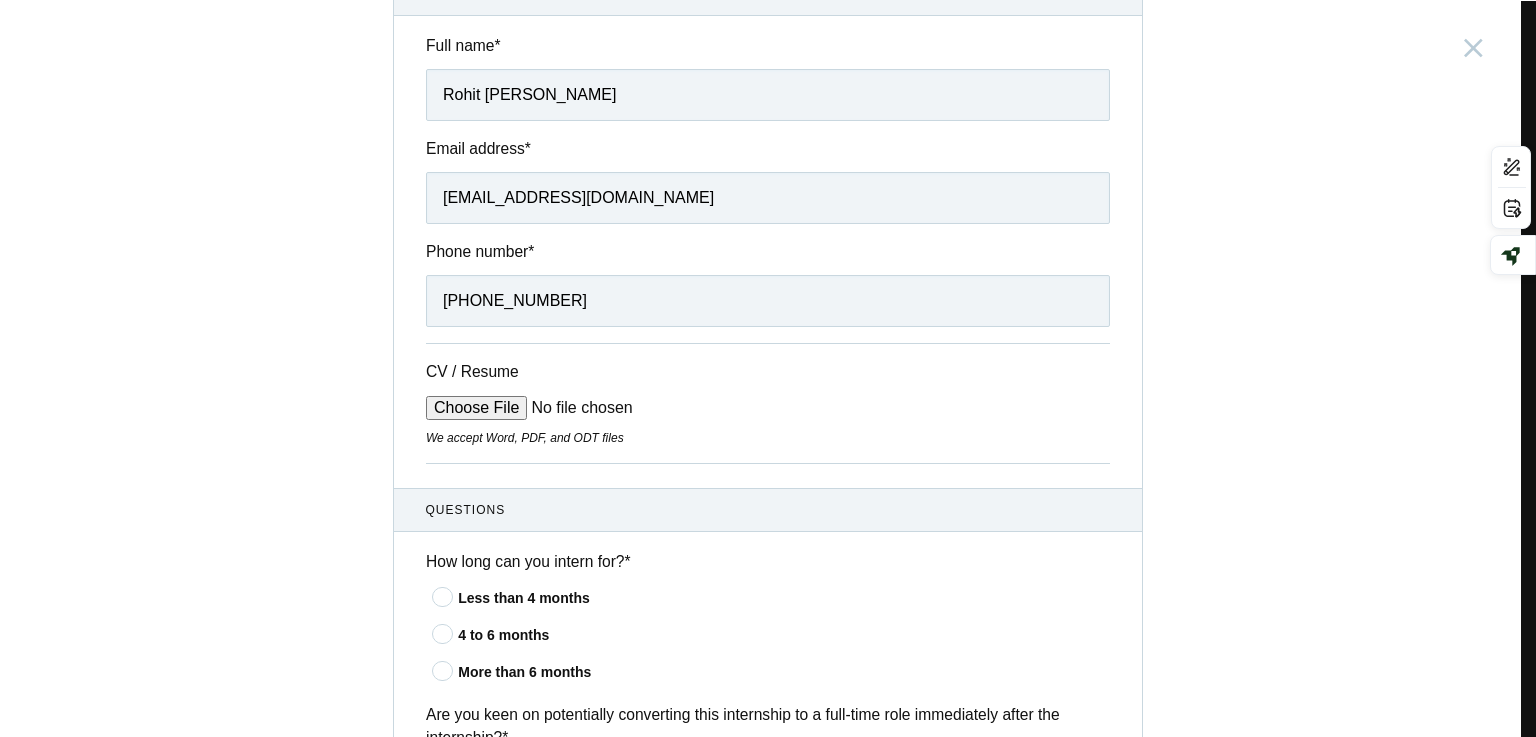 click on "CV / Resume" at bounding box center (577, 408) 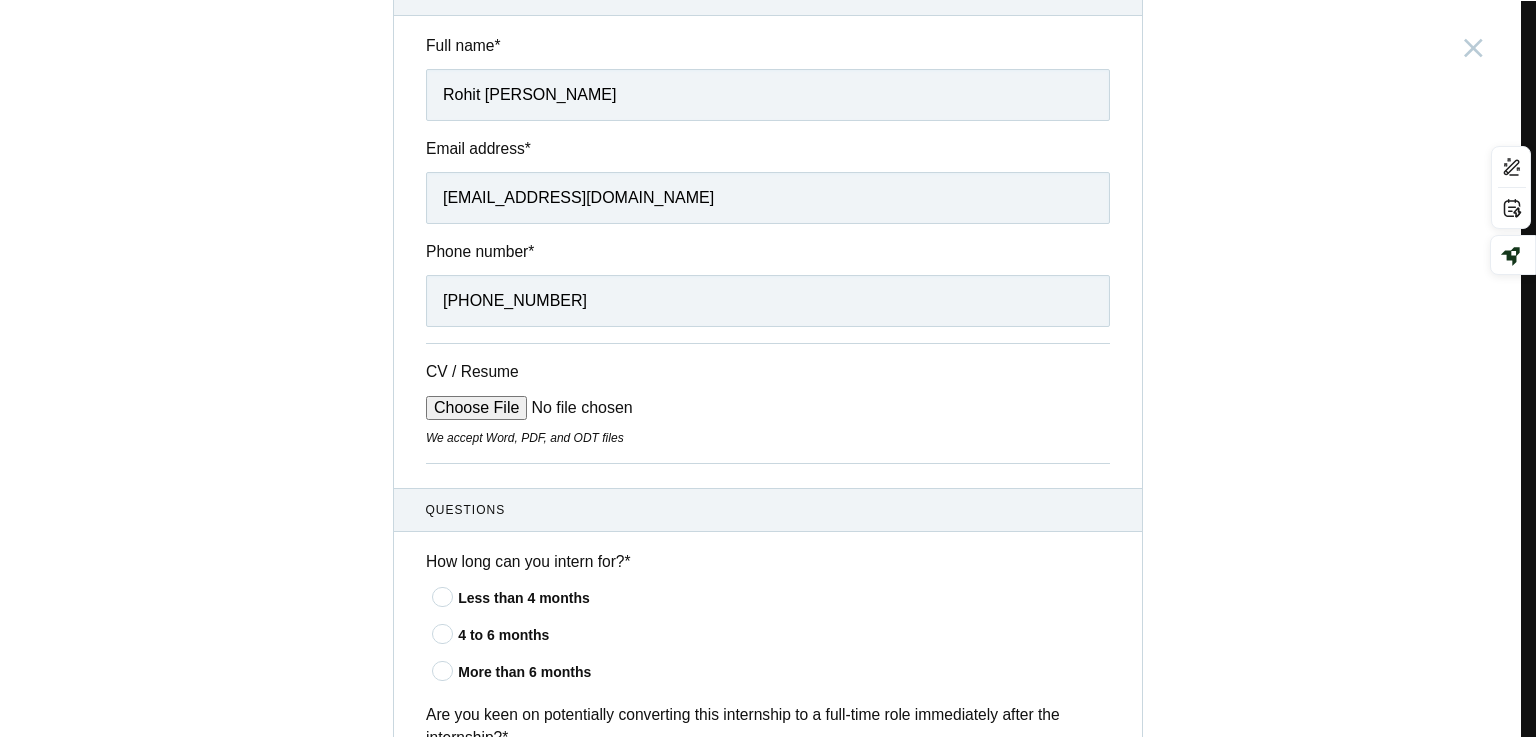 type on "C:\fakepath\Resume.pdf" 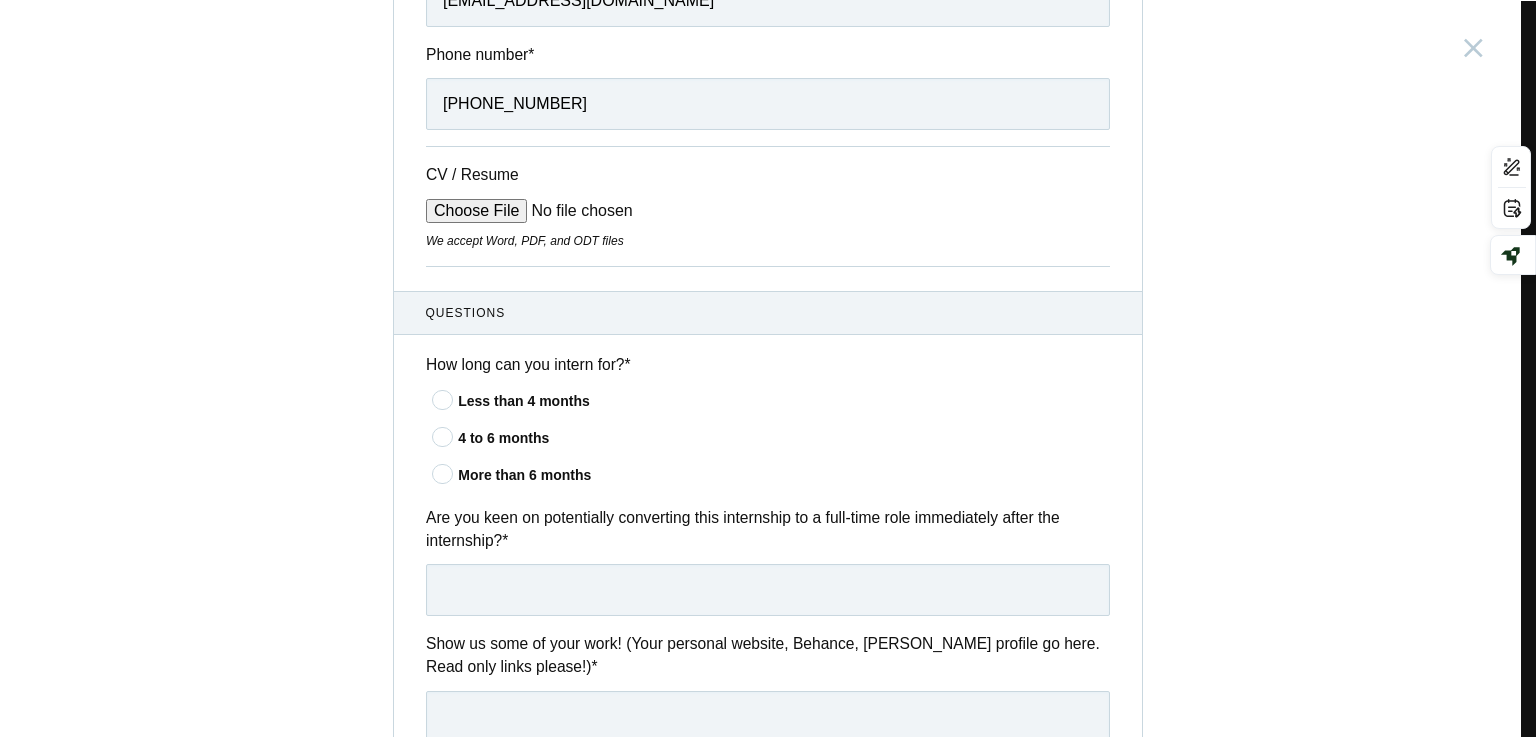 scroll, scrollTop: 400, scrollLeft: 0, axis: vertical 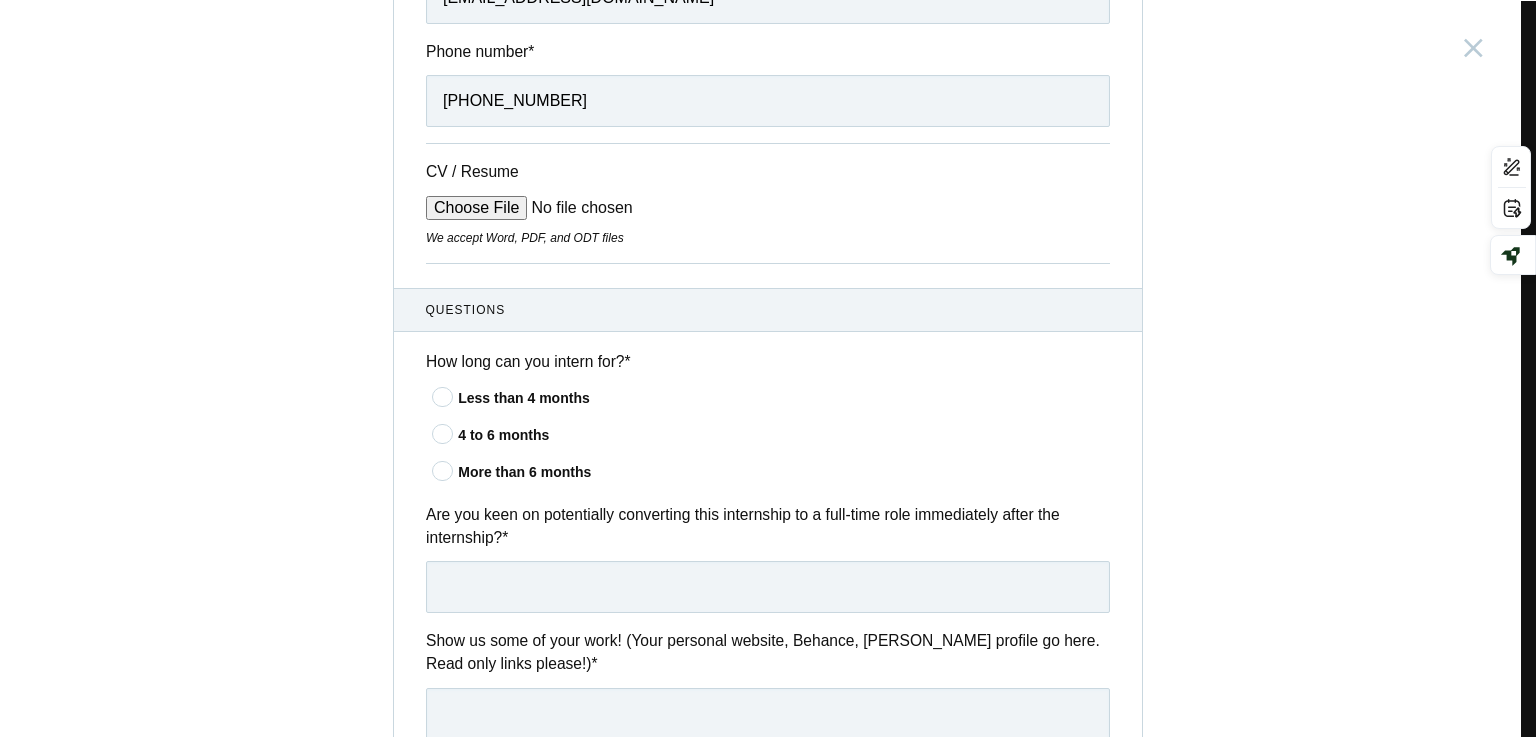 click at bounding box center [443, 433] 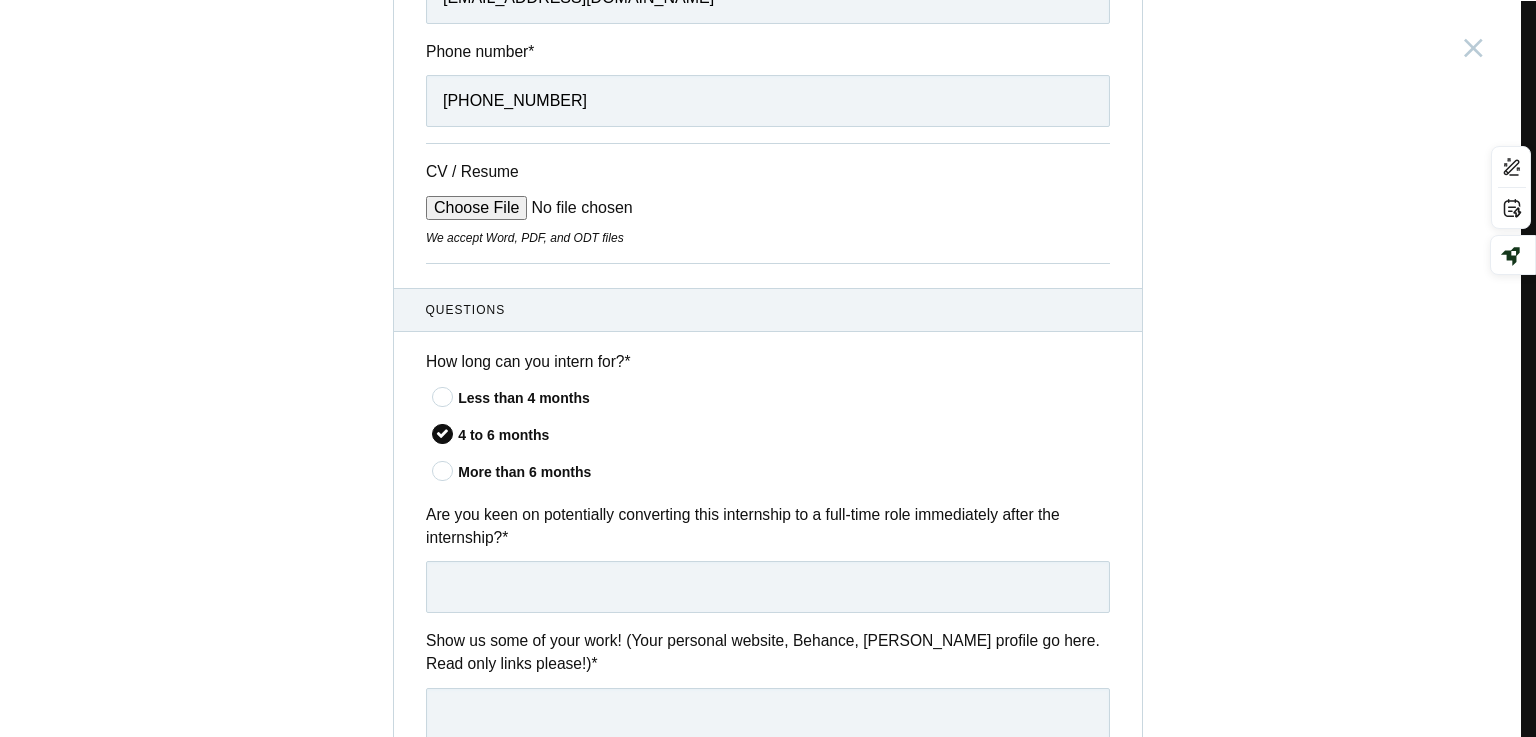 click on "Questions
How long can you intern for?   *
Less than 4 months
4 to 6 months More than 6 months *" at bounding box center [768, 1028] 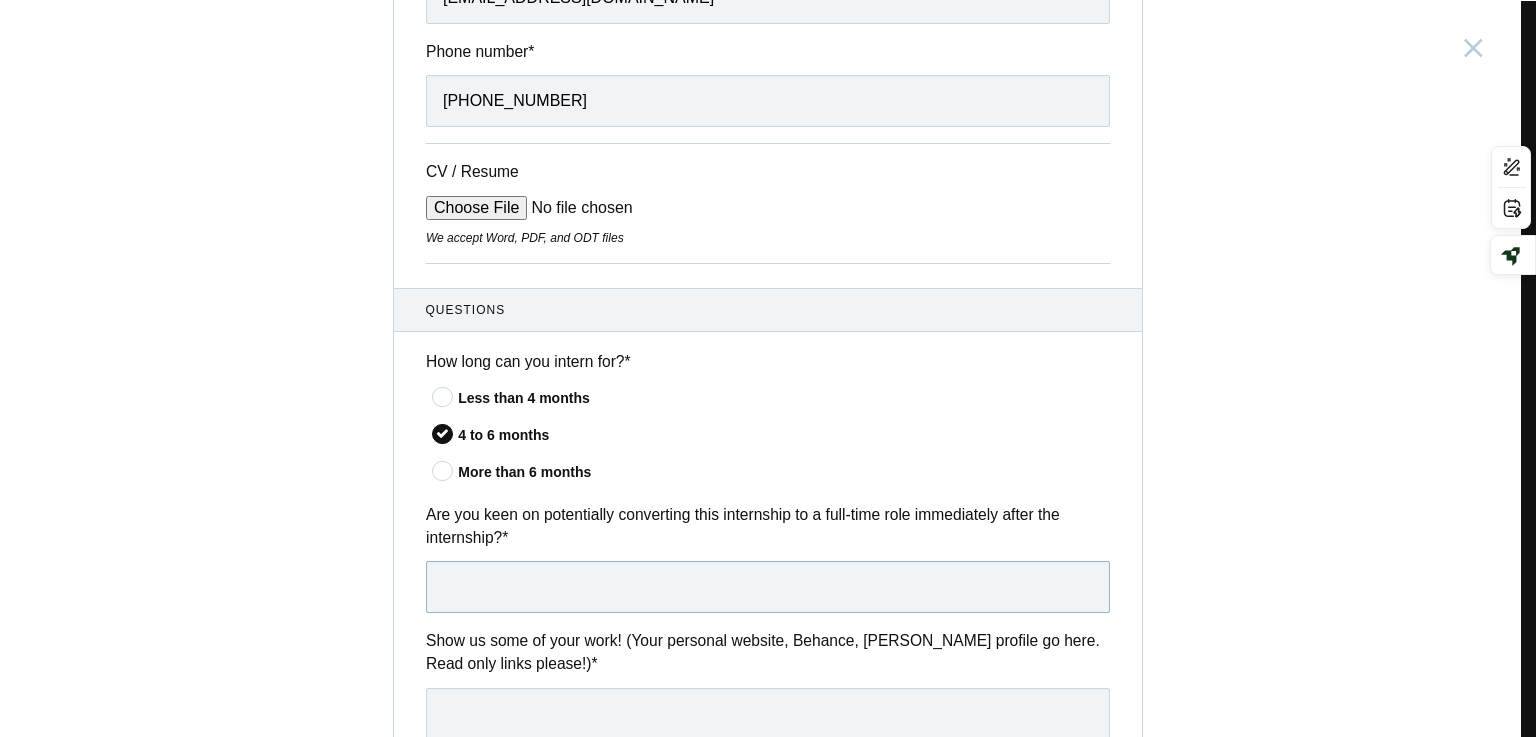 click at bounding box center (768, 587) 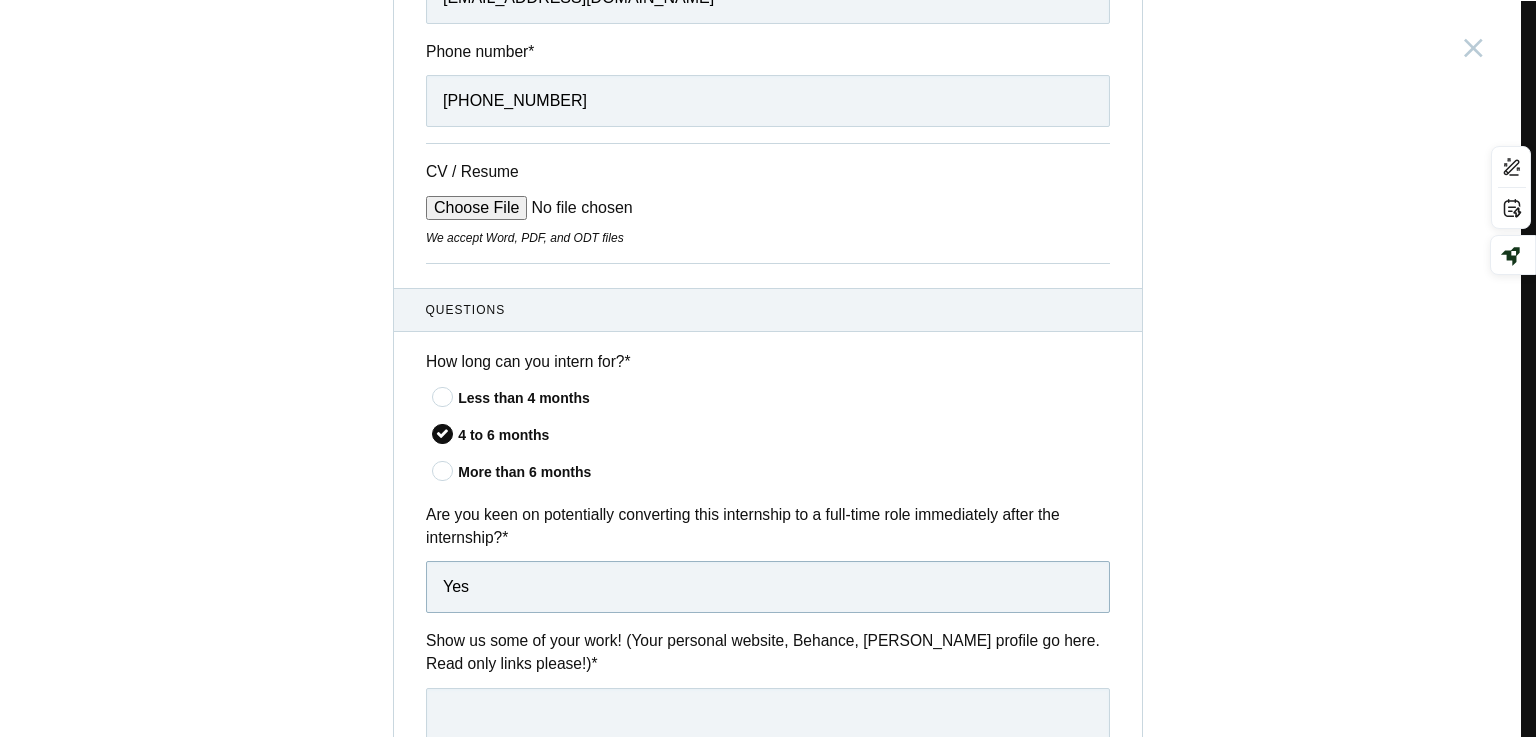 drag, startPoint x: 502, startPoint y: 597, endPoint x: 396, endPoint y: 591, distance: 106.16968 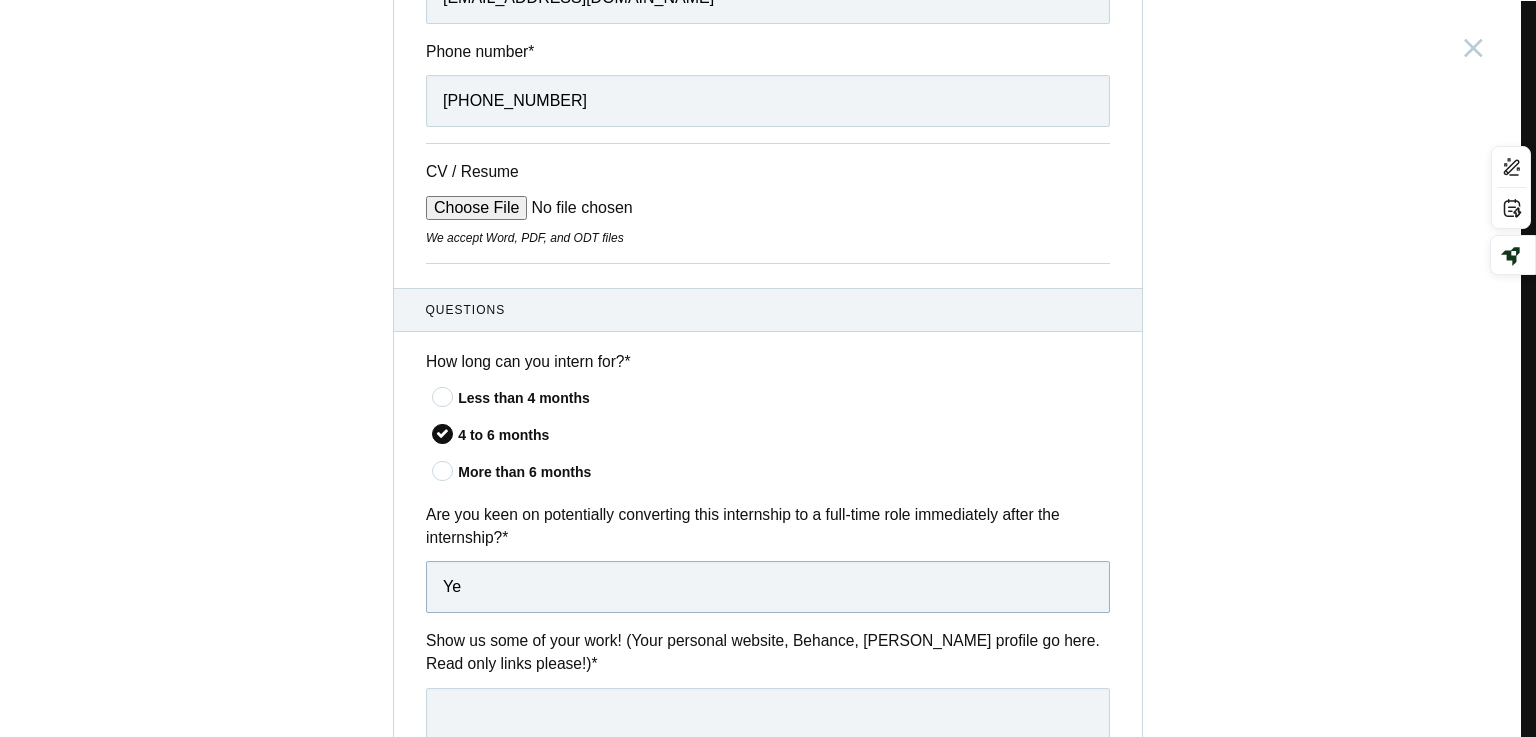 type on "Y" 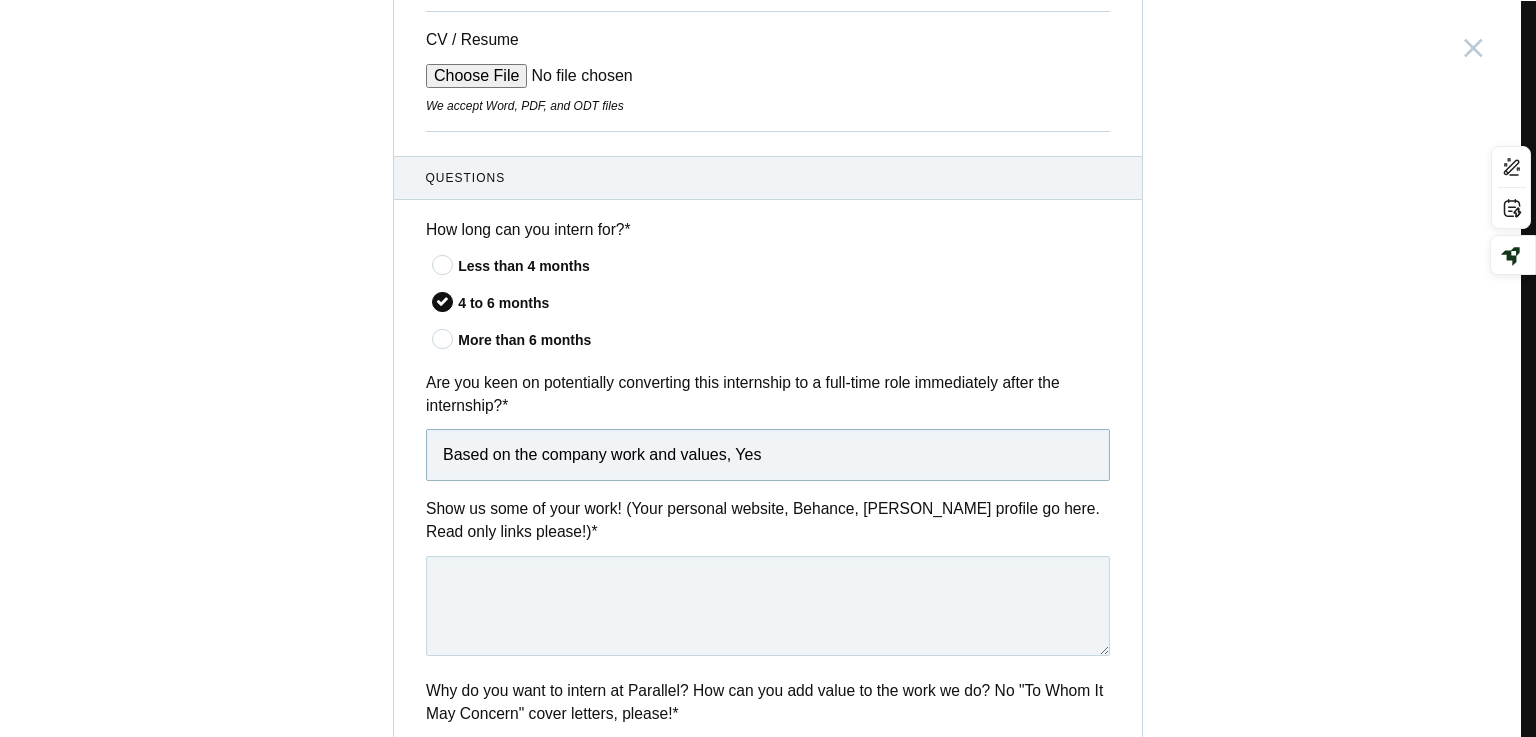 scroll, scrollTop: 600, scrollLeft: 0, axis: vertical 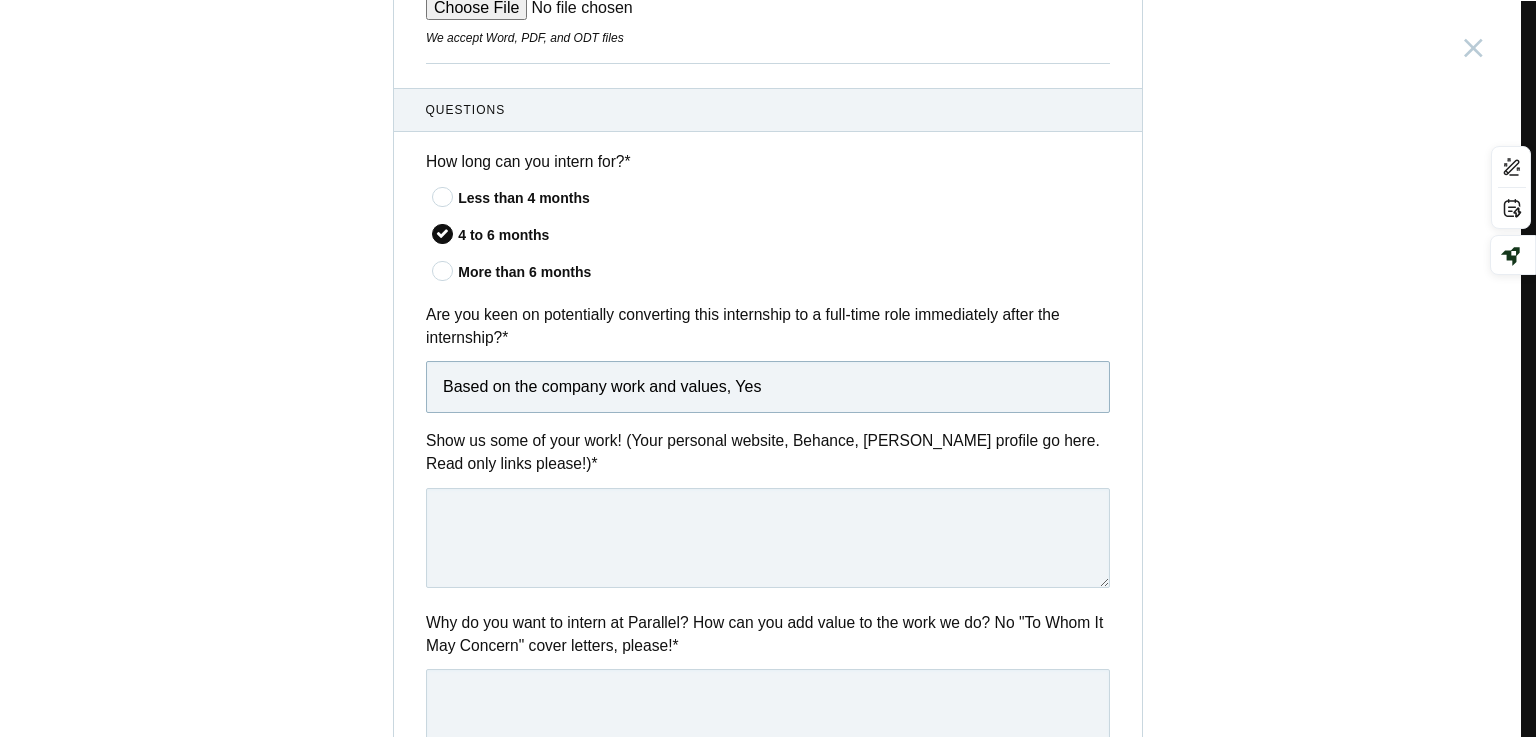type on "Based on the company work and values, Yes" 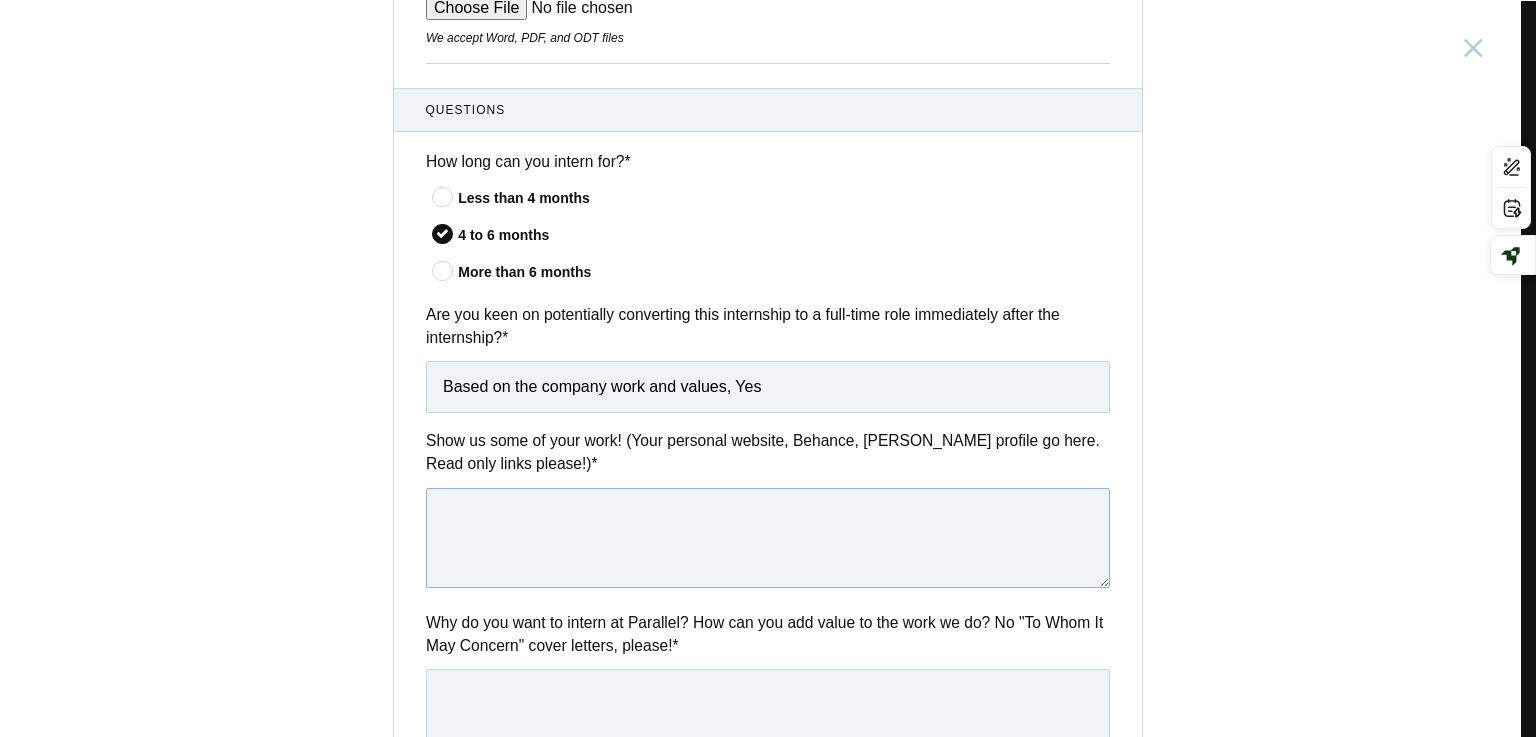 click at bounding box center (768, 538) 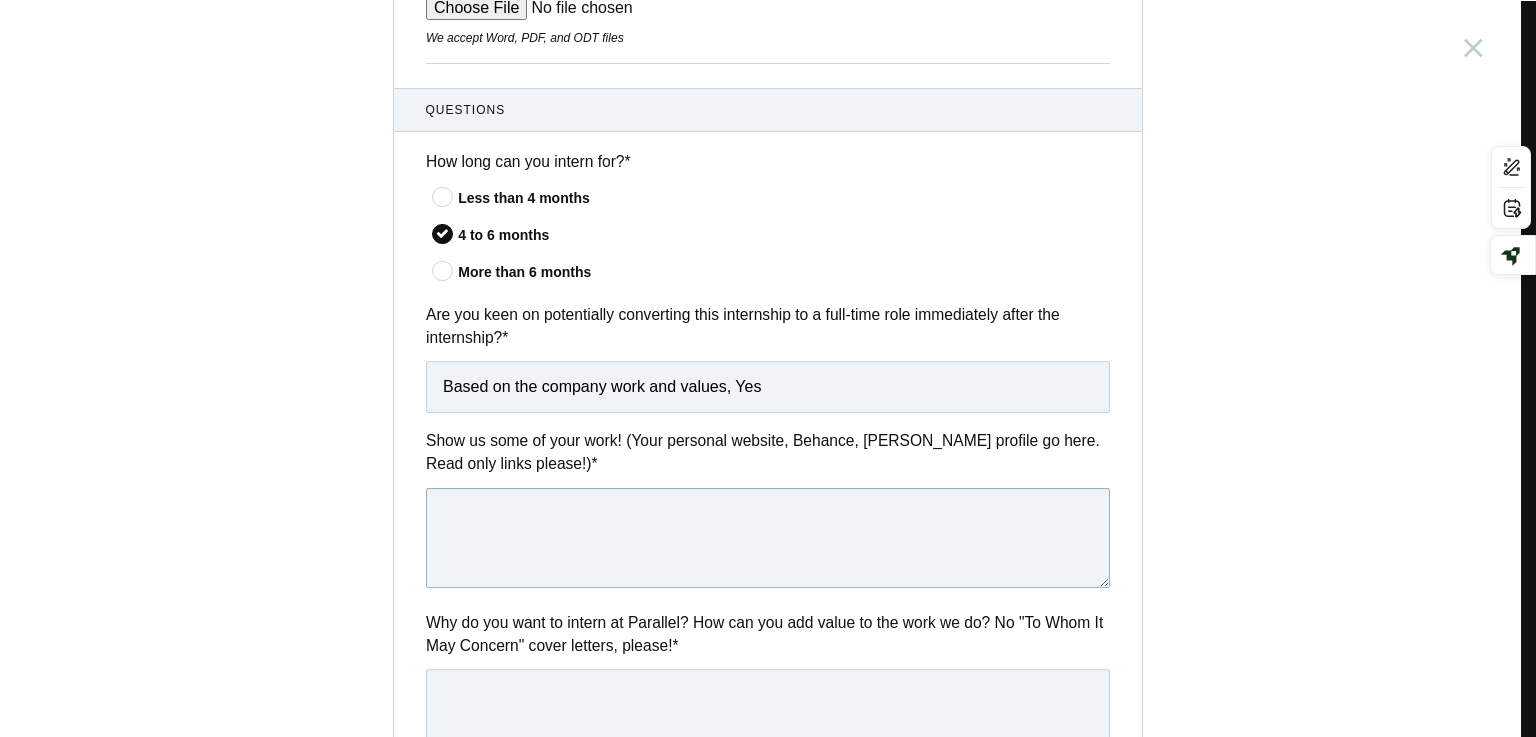 paste on "[URL][DOMAIN_NAME]" 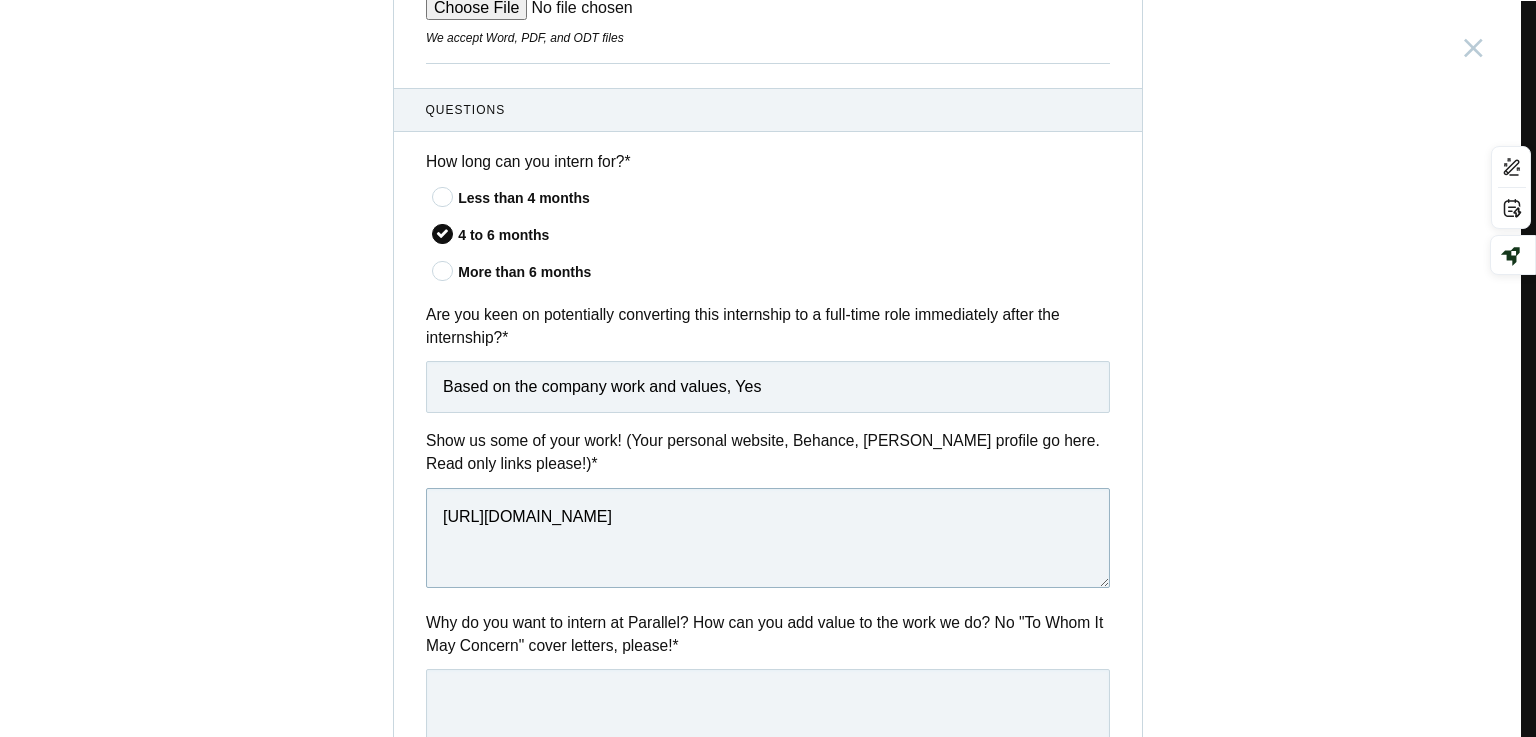 scroll, scrollTop: 900, scrollLeft: 0, axis: vertical 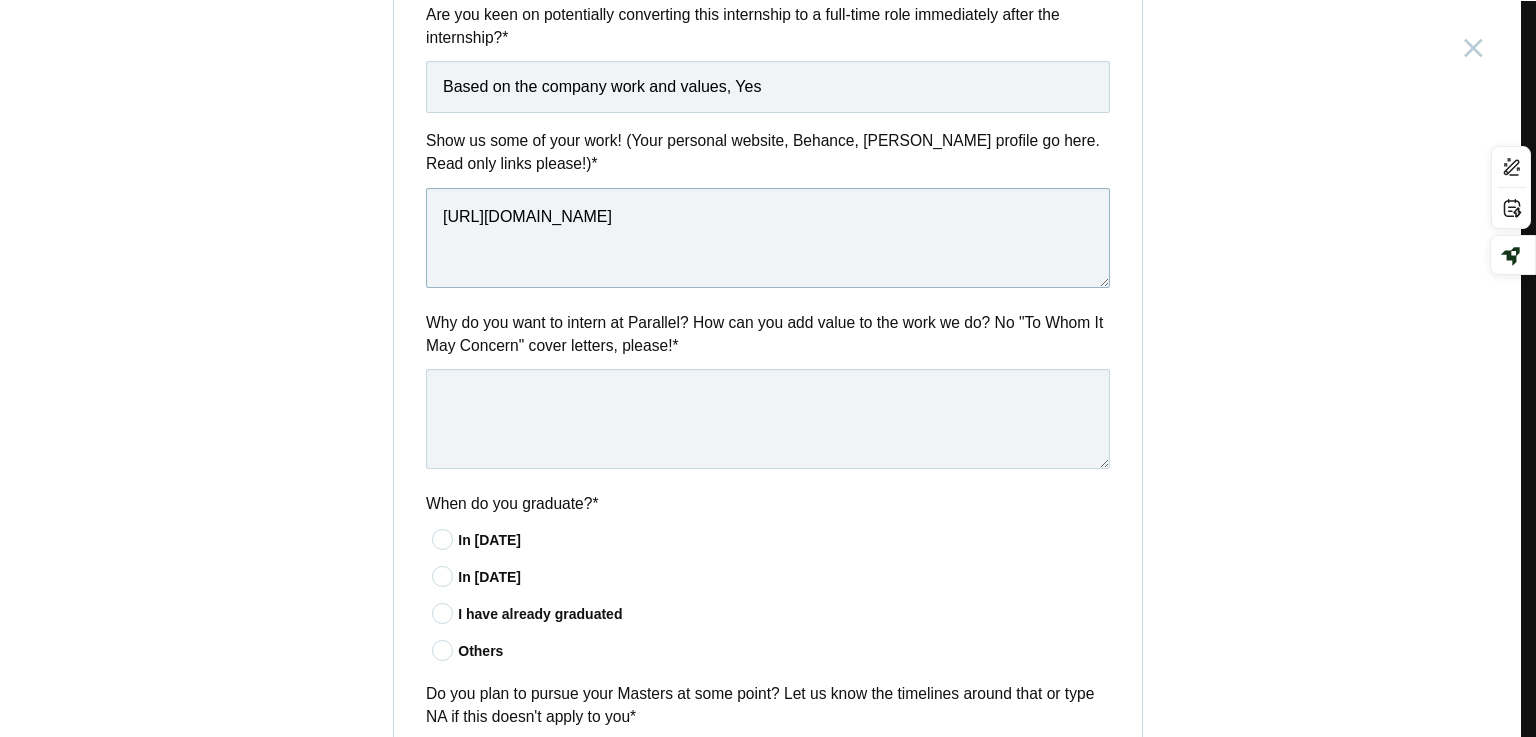 type on "[URL][DOMAIN_NAME]" 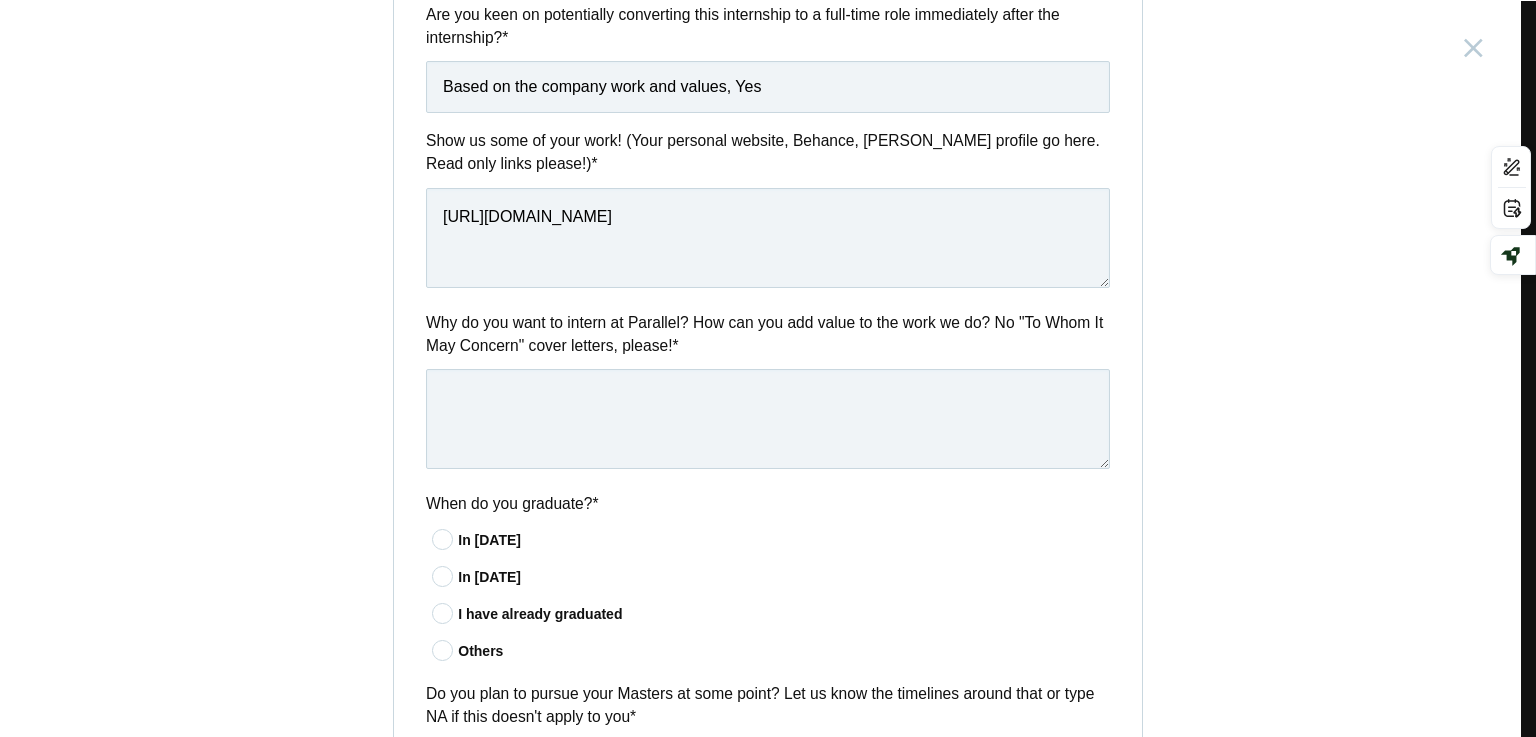 click at bounding box center (443, 539) 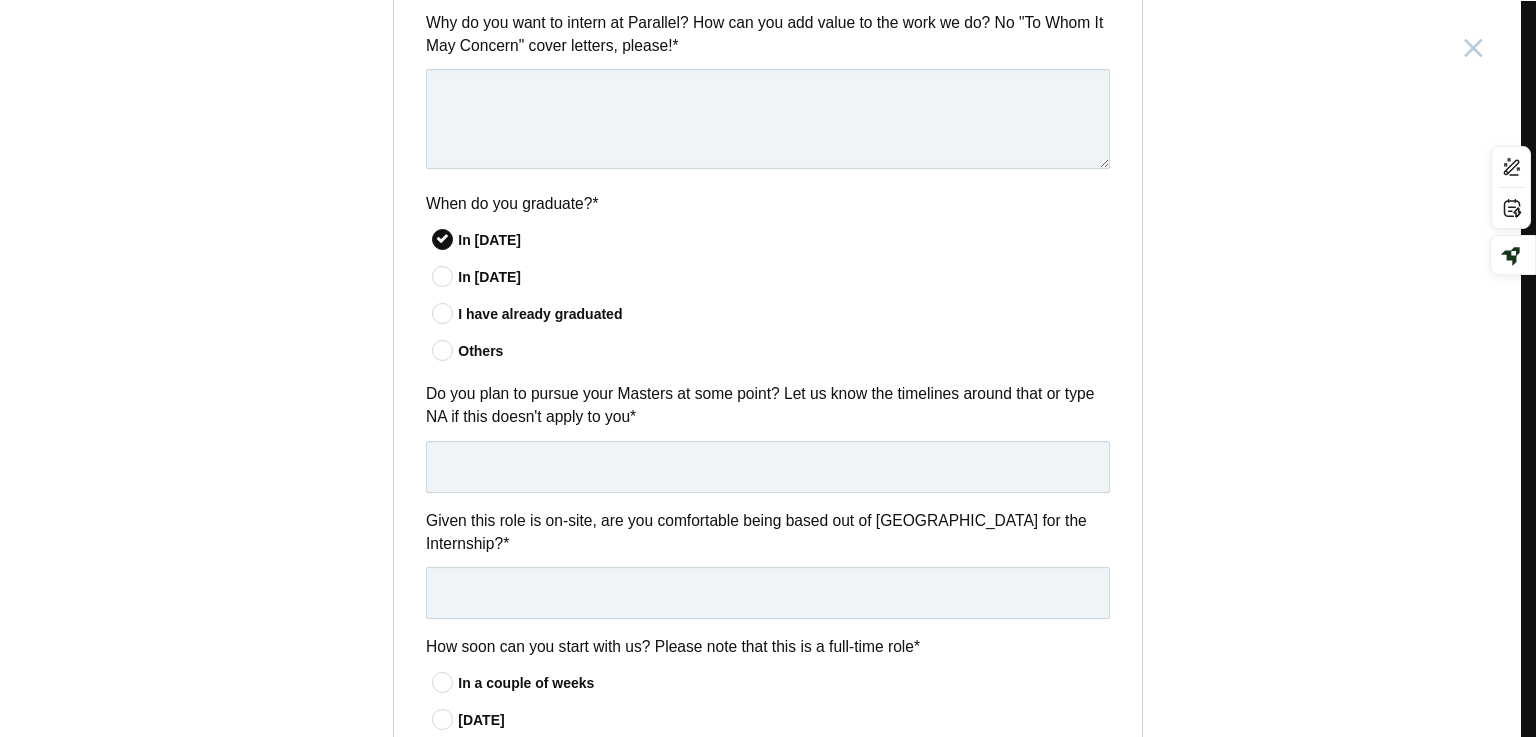 scroll, scrollTop: 1300, scrollLeft: 0, axis: vertical 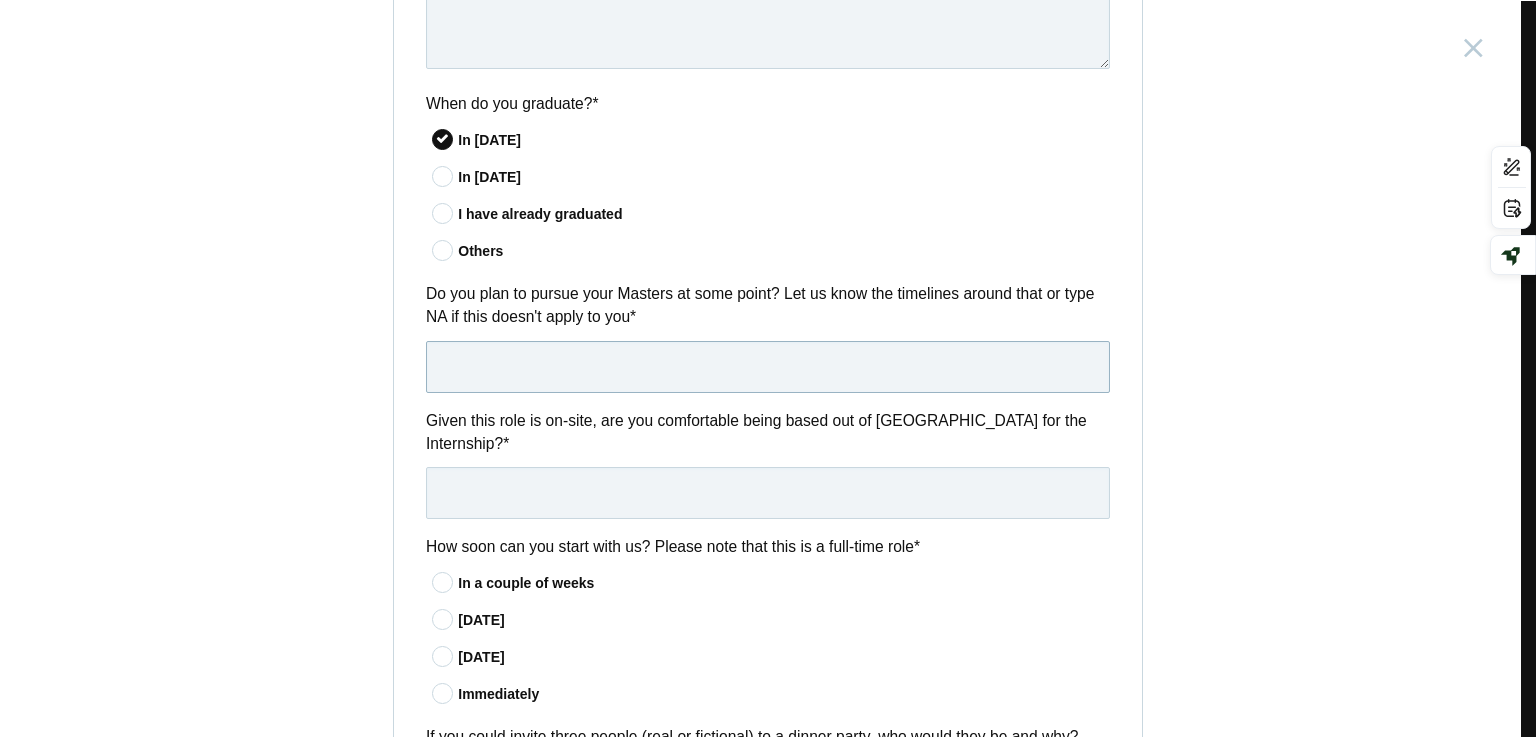 click at bounding box center [768, 367] 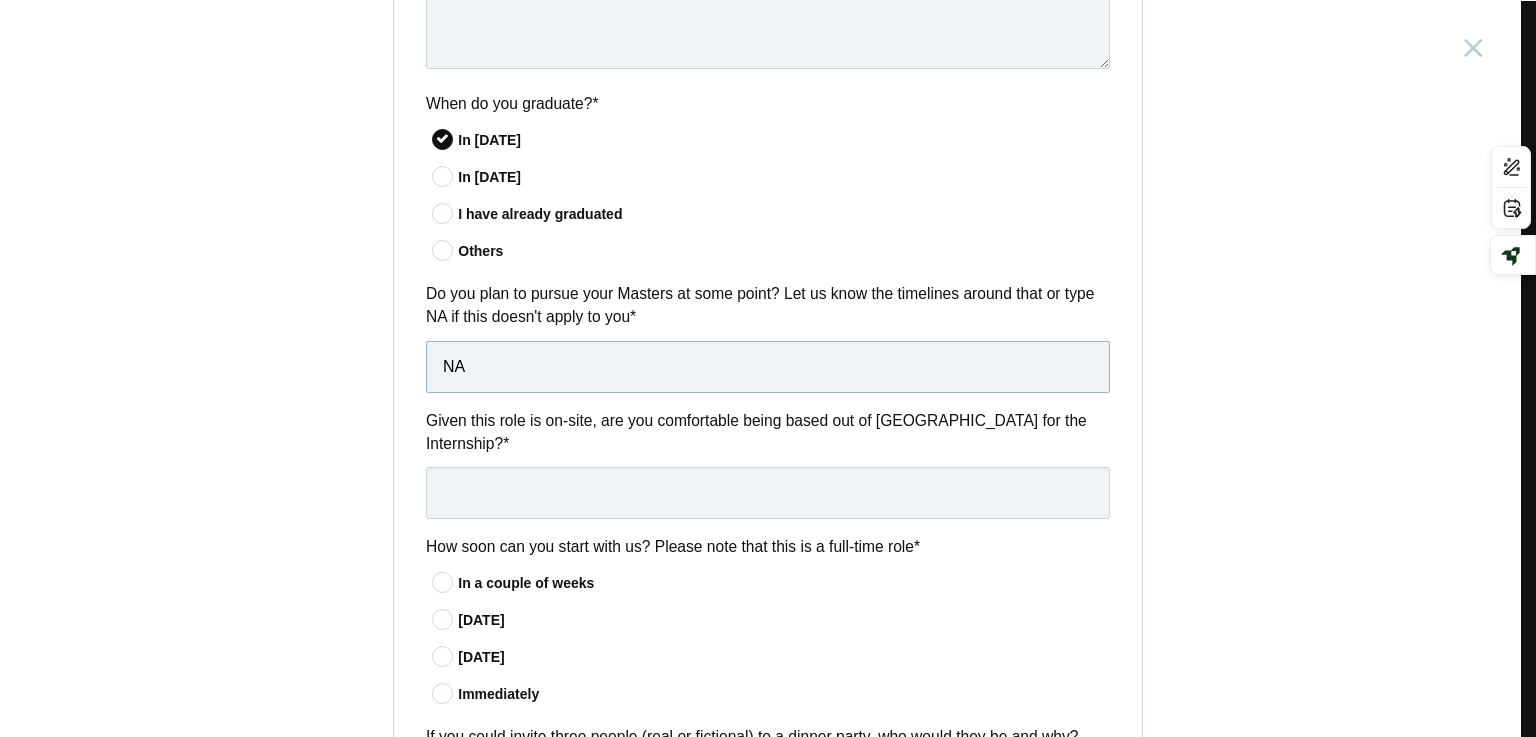 type on "NA" 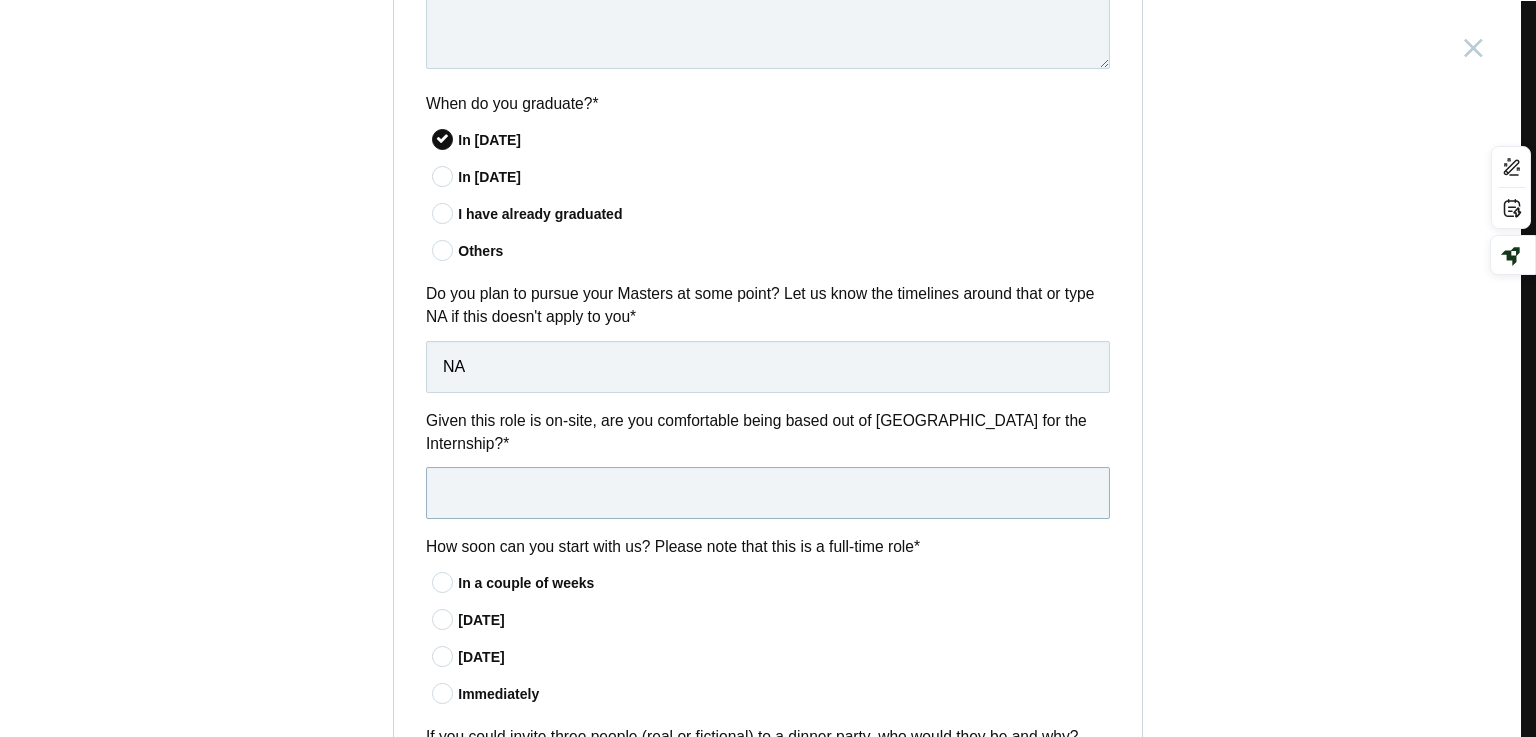 click at bounding box center (768, 493) 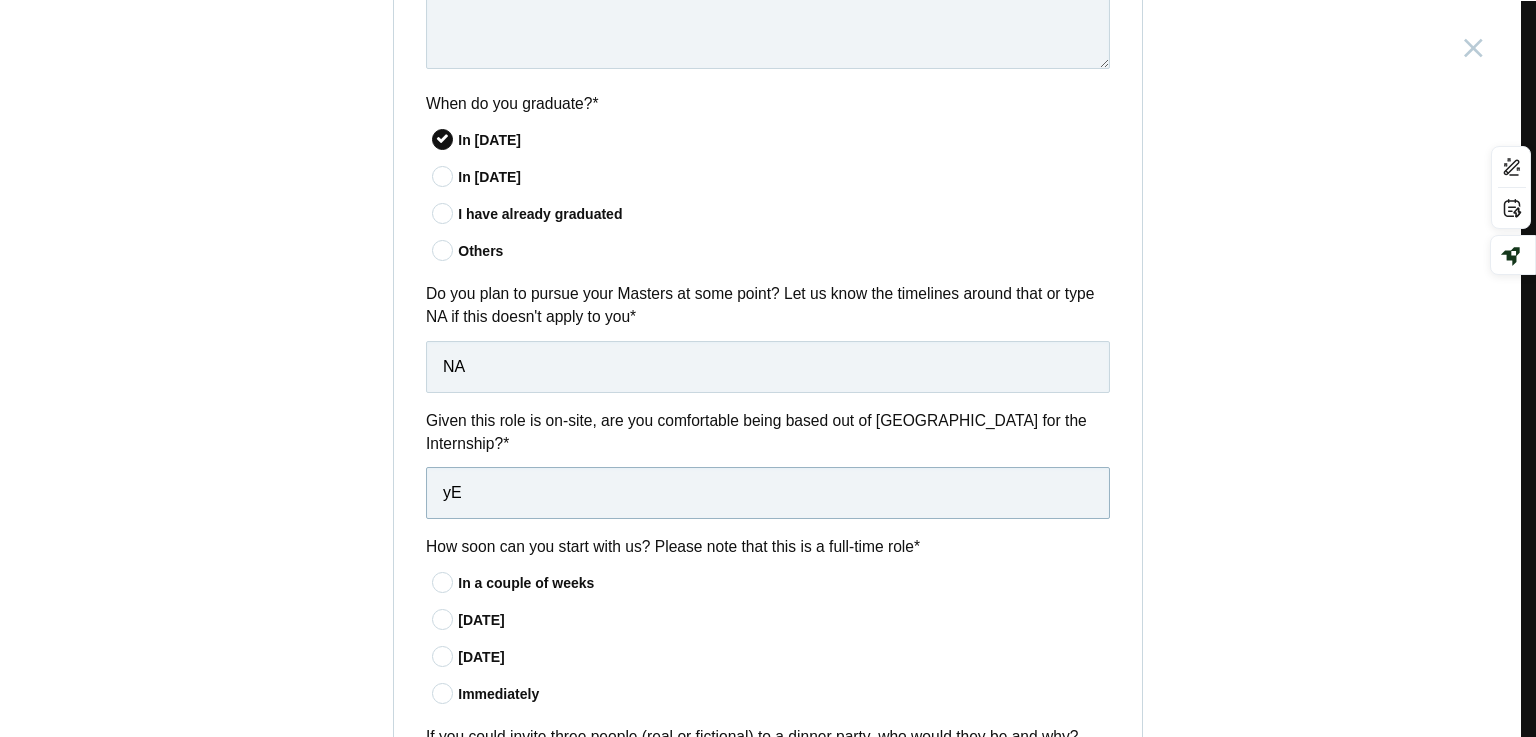 type on "y" 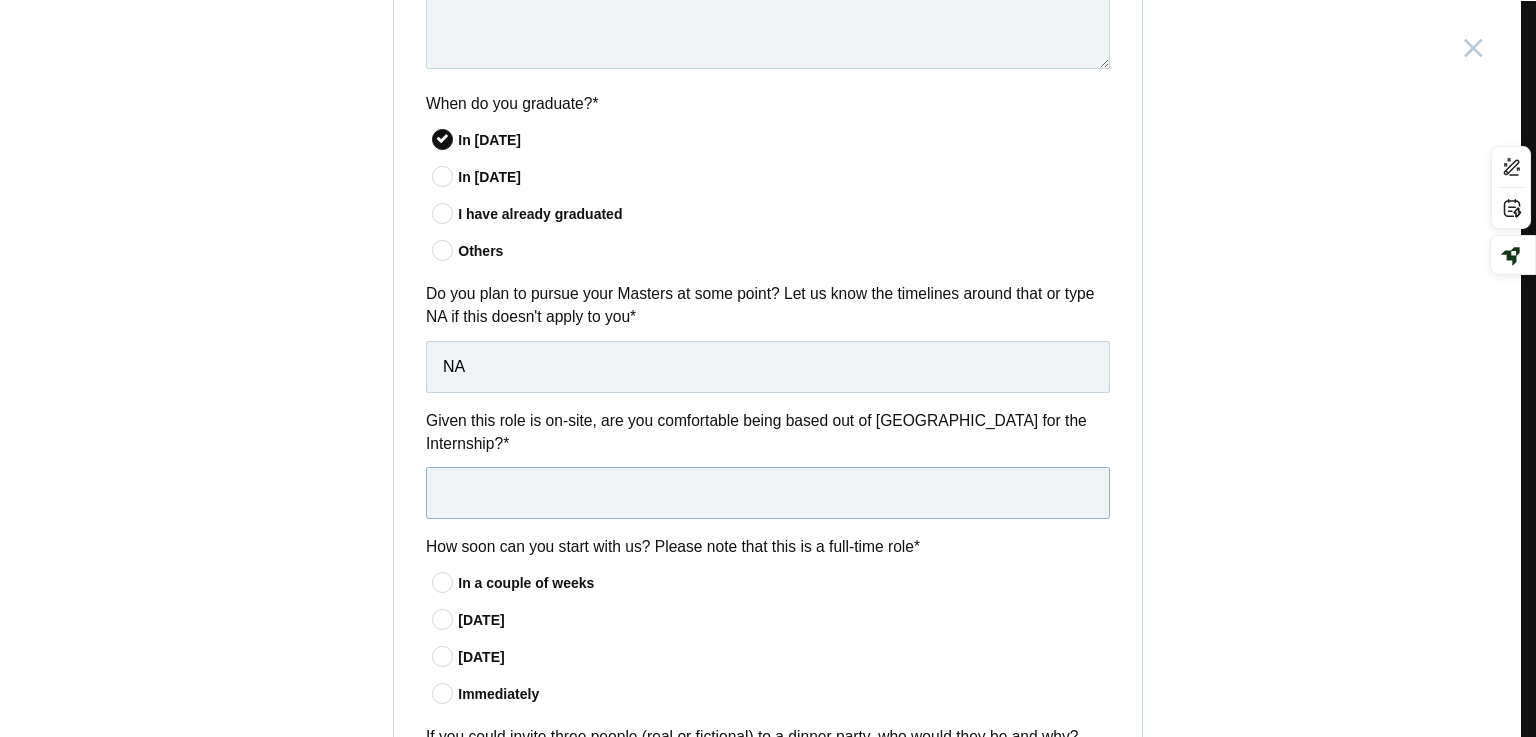 type on "T" 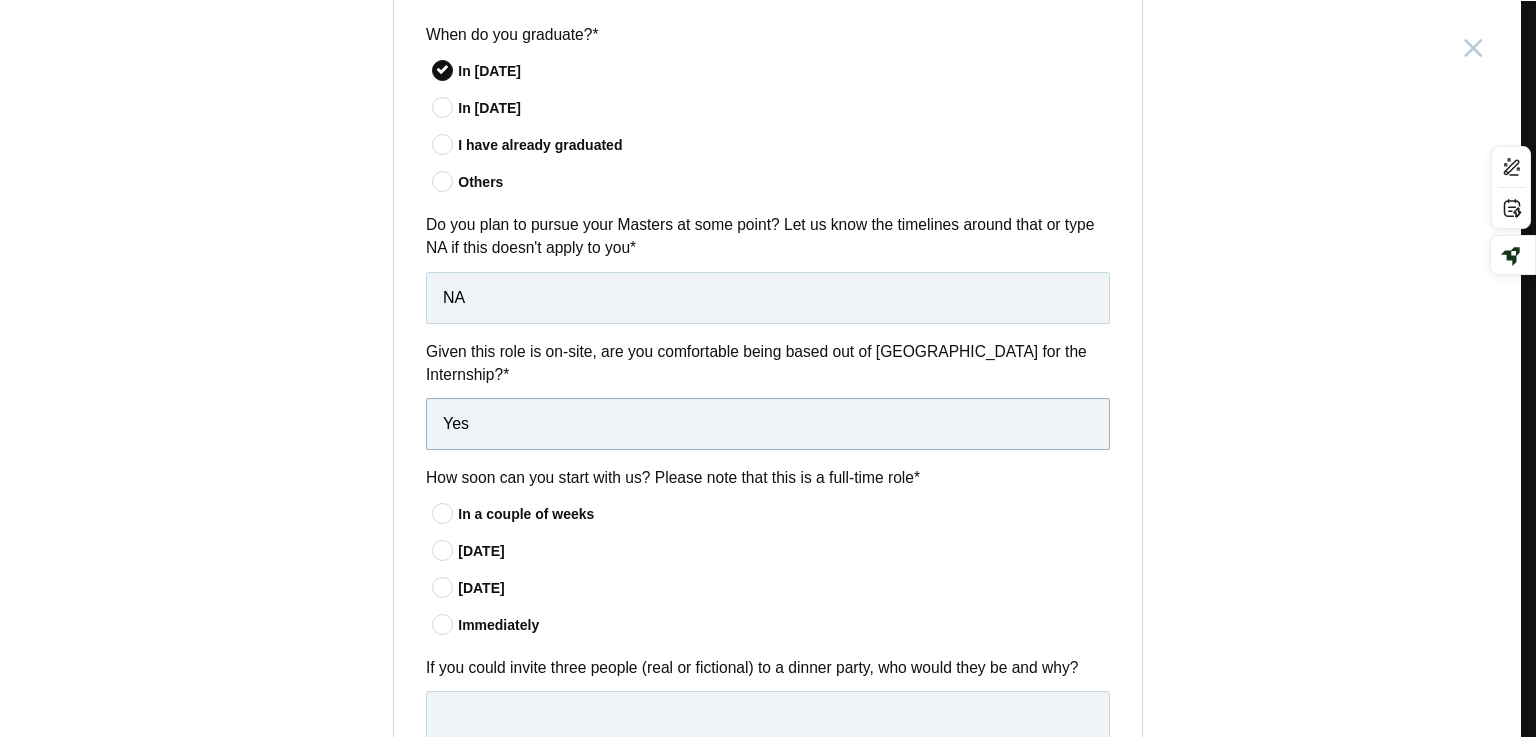scroll, scrollTop: 1500, scrollLeft: 0, axis: vertical 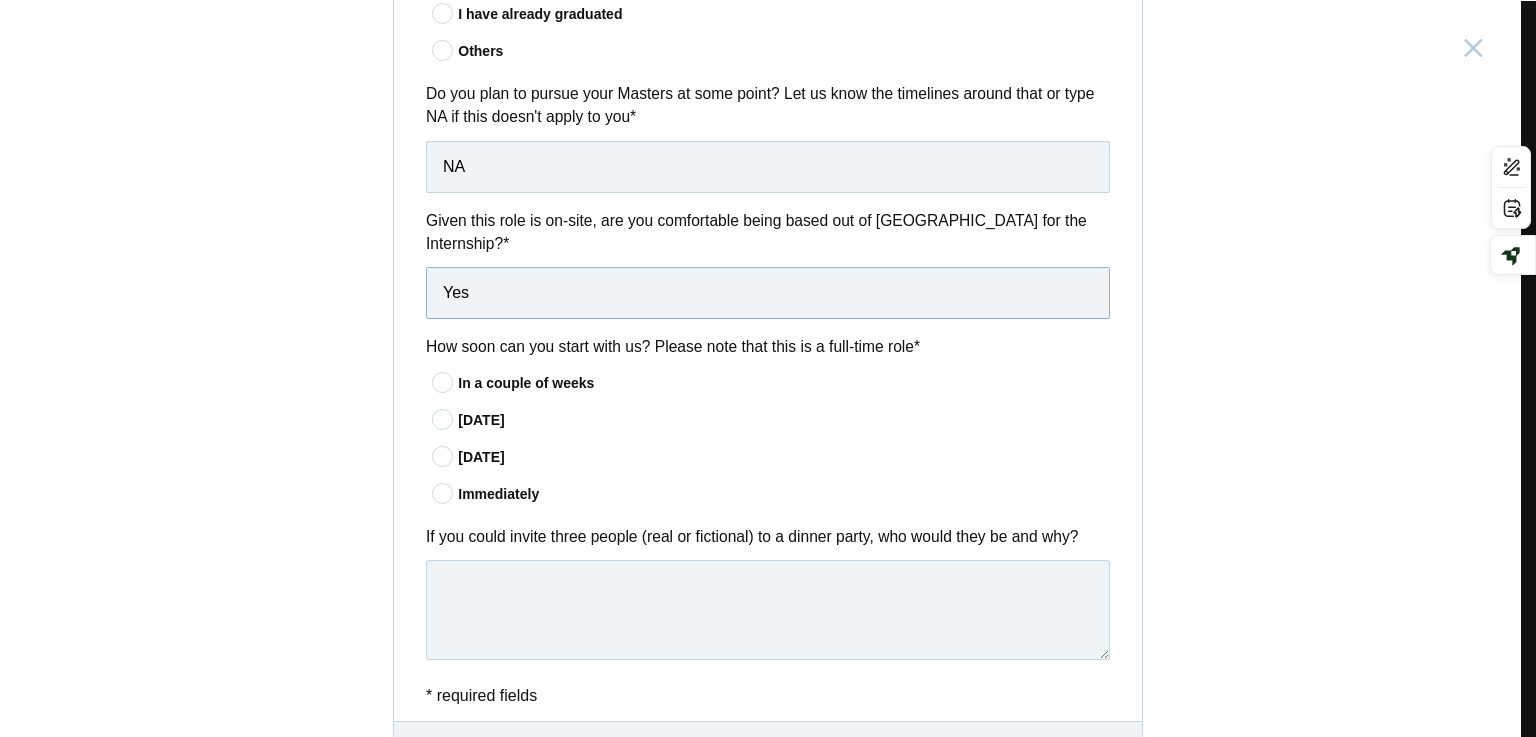 type on "Yes" 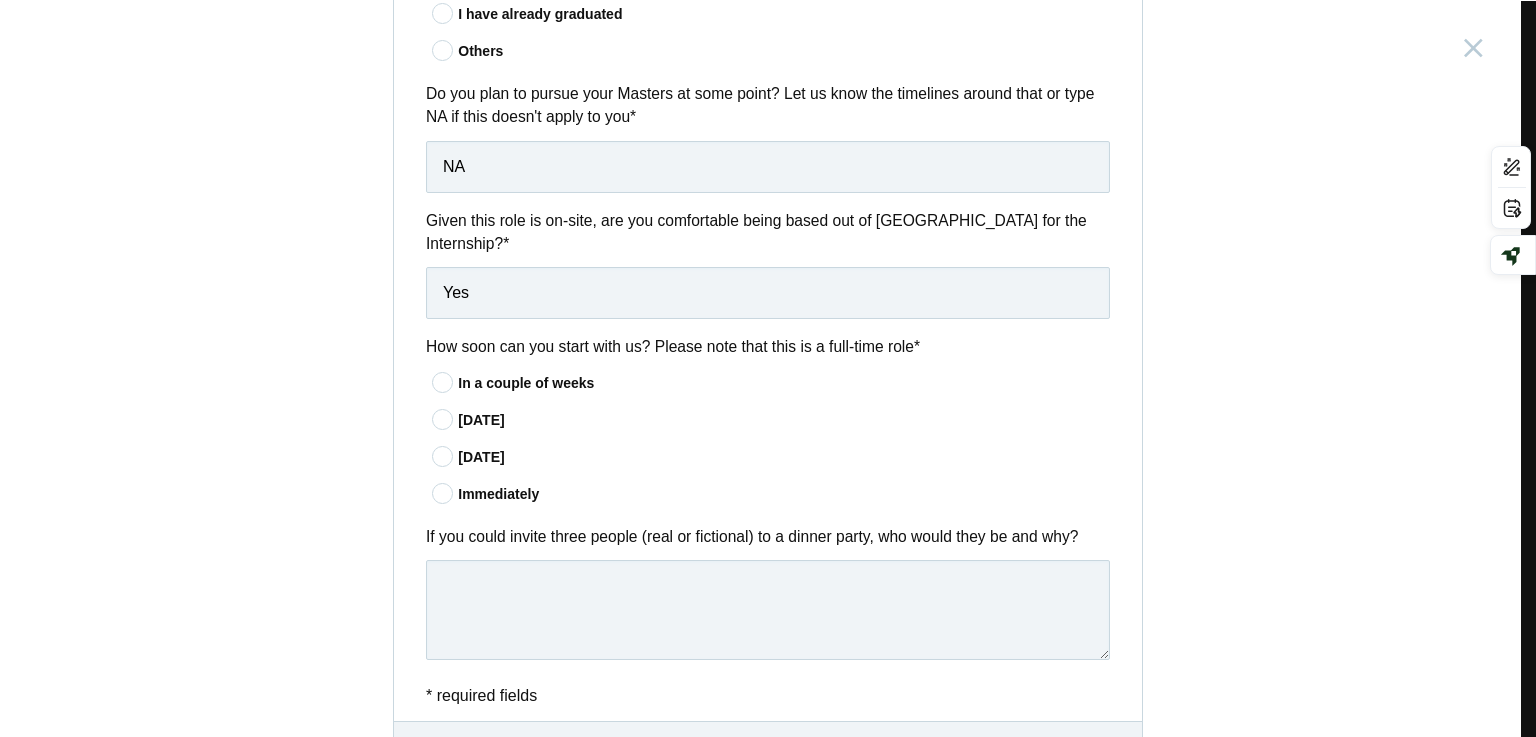 click at bounding box center (443, 419) 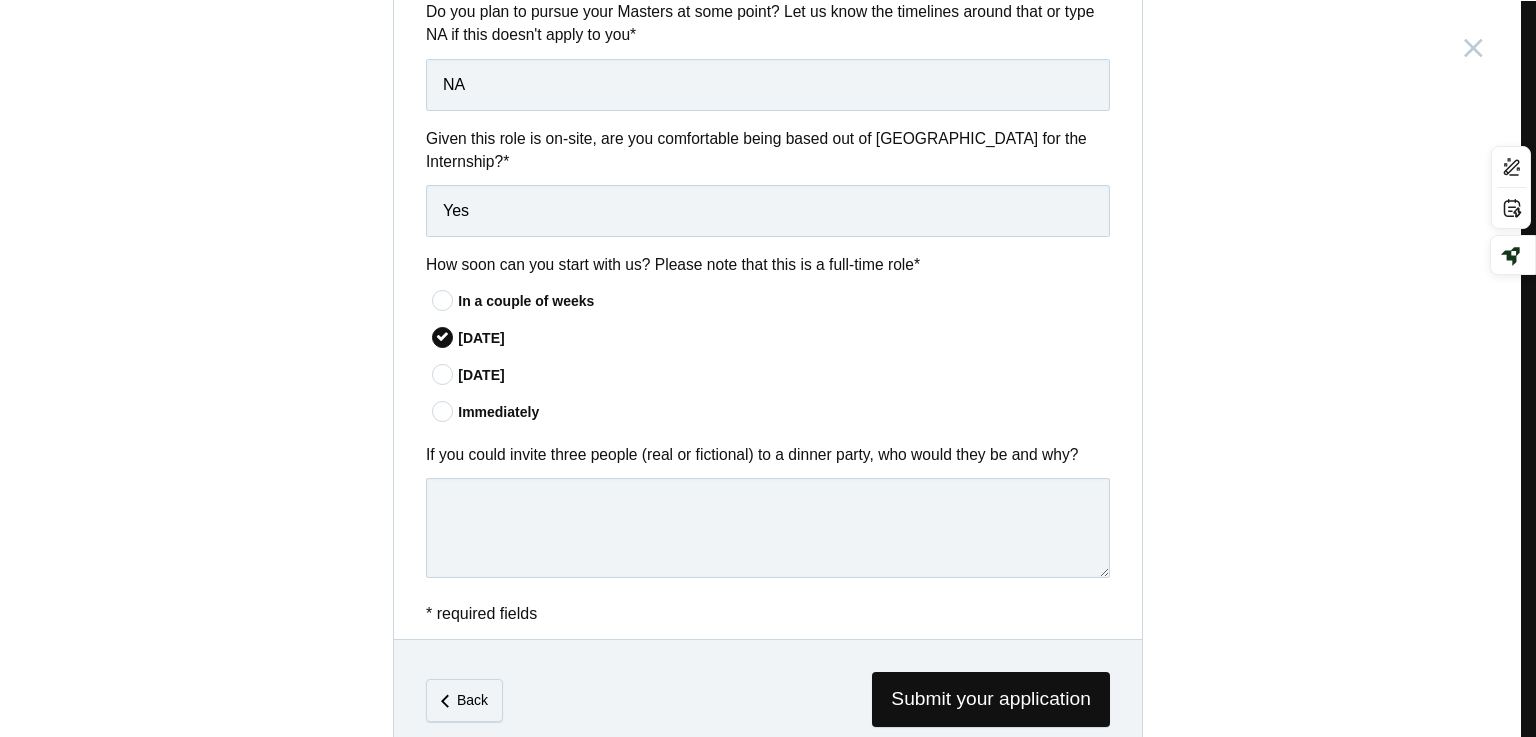 scroll, scrollTop: 1605, scrollLeft: 0, axis: vertical 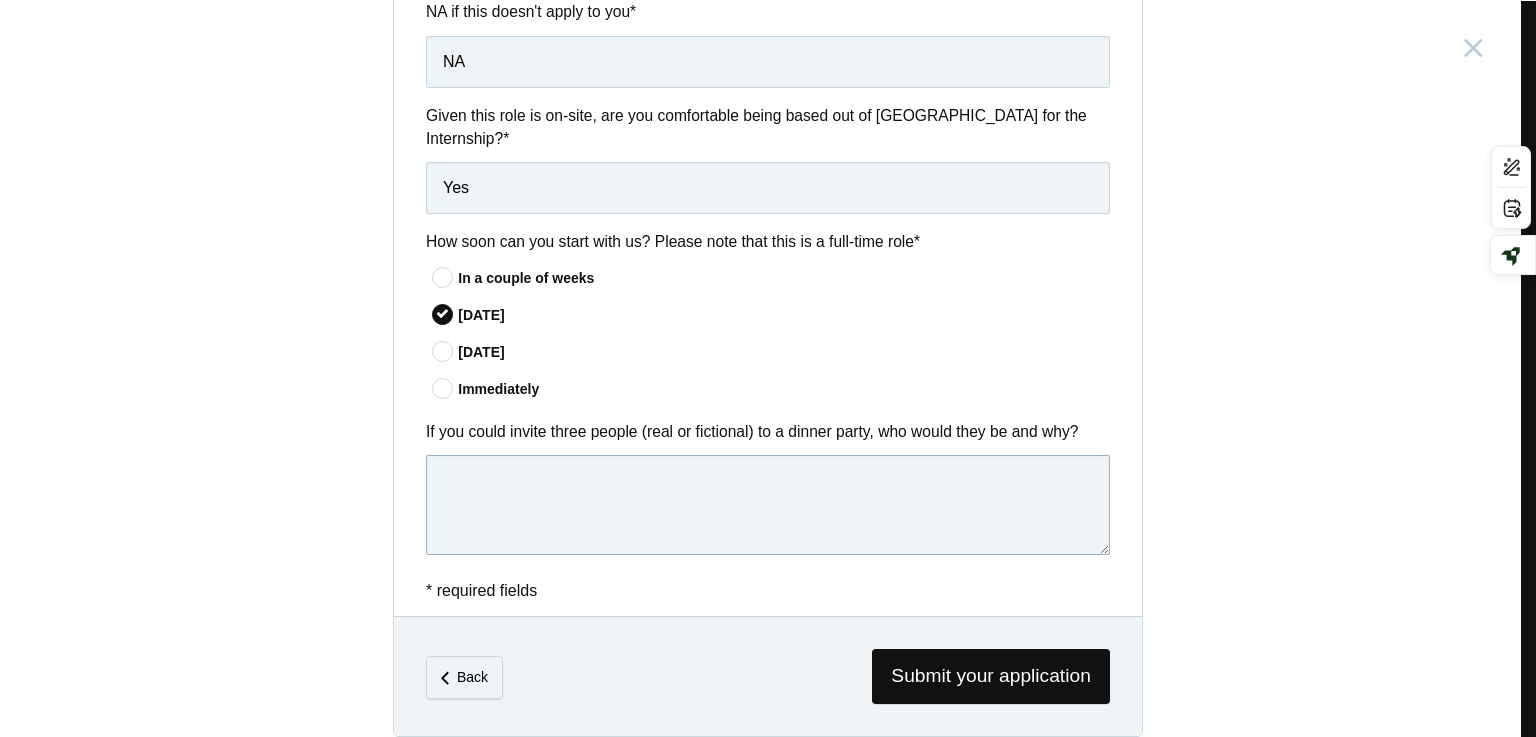 click at bounding box center (768, 505) 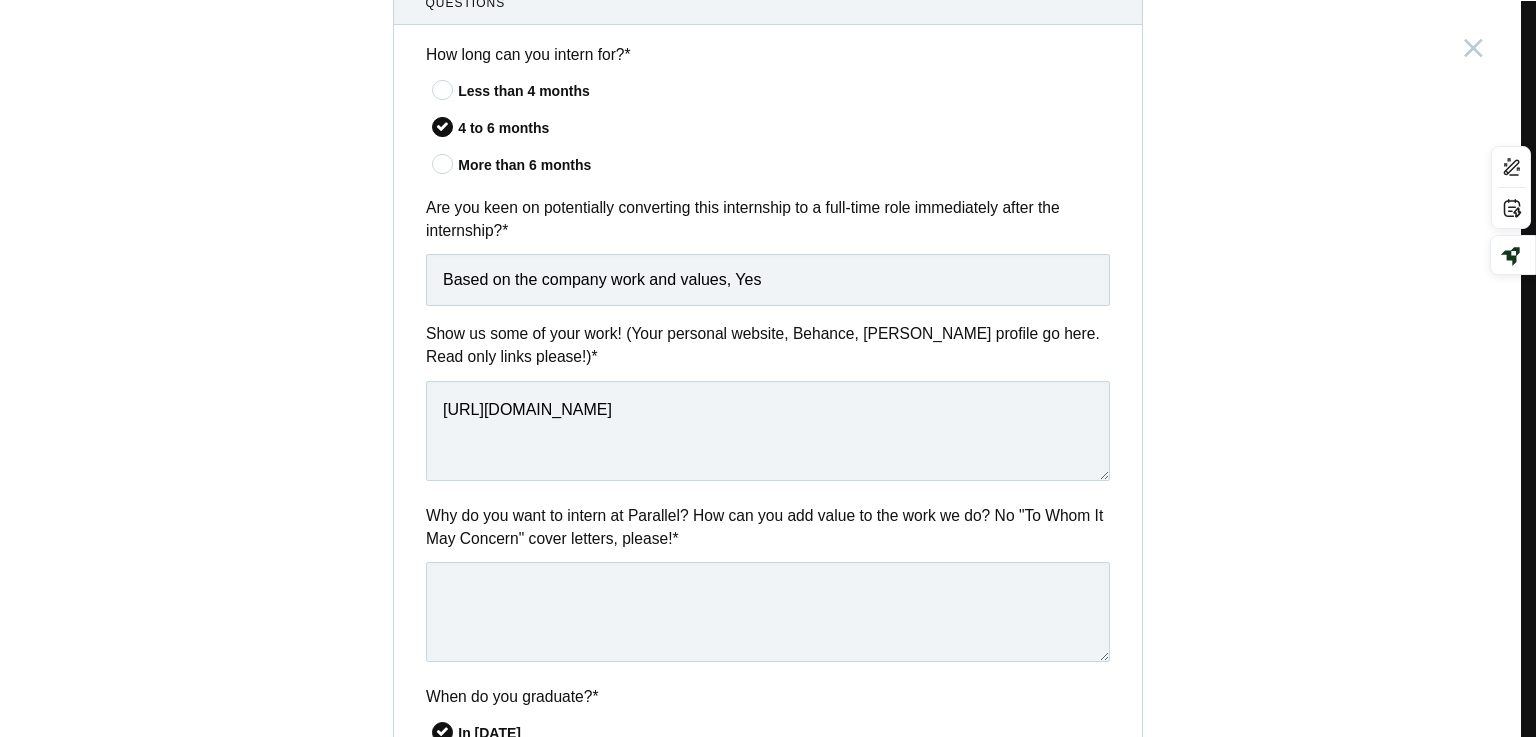 scroll, scrollTop: 705, scrollLeft: 0, axis: vertical 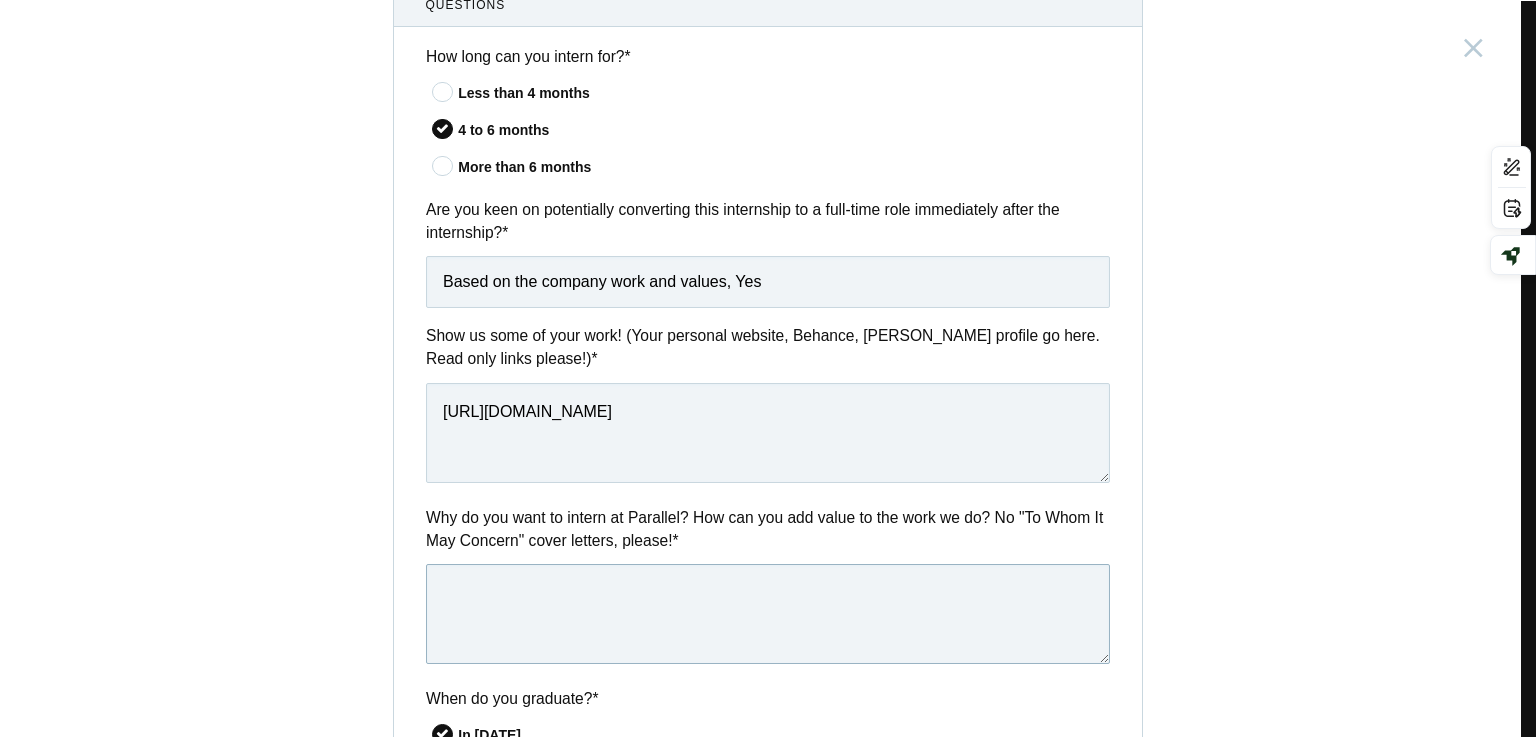 paste on "If I didn’t care about how things looked, I probably would’ve become an engineer. But here I am—obsessed with making things both functional and beautiful.
That’s why I was drawn to your work, especially JIVA. Designing for the Indian court system with that level of clarity and care? It’s the kind of project that proves good design isn’t just about aesthetics—it’s about responsibility.
I’m a designer who lives somewhere between structure and surprise. I love clean layouts, thoughtful UX, and adding just enough personality to make people smile (without confusing them). Parallel Labs feels like the kind of team where that mindset fits.
I’ve attached my portfolio and resume. Would love to chat, sketch, or jump into a FigJam anytime!
Thanks for doing great work—and for reading this far :)" 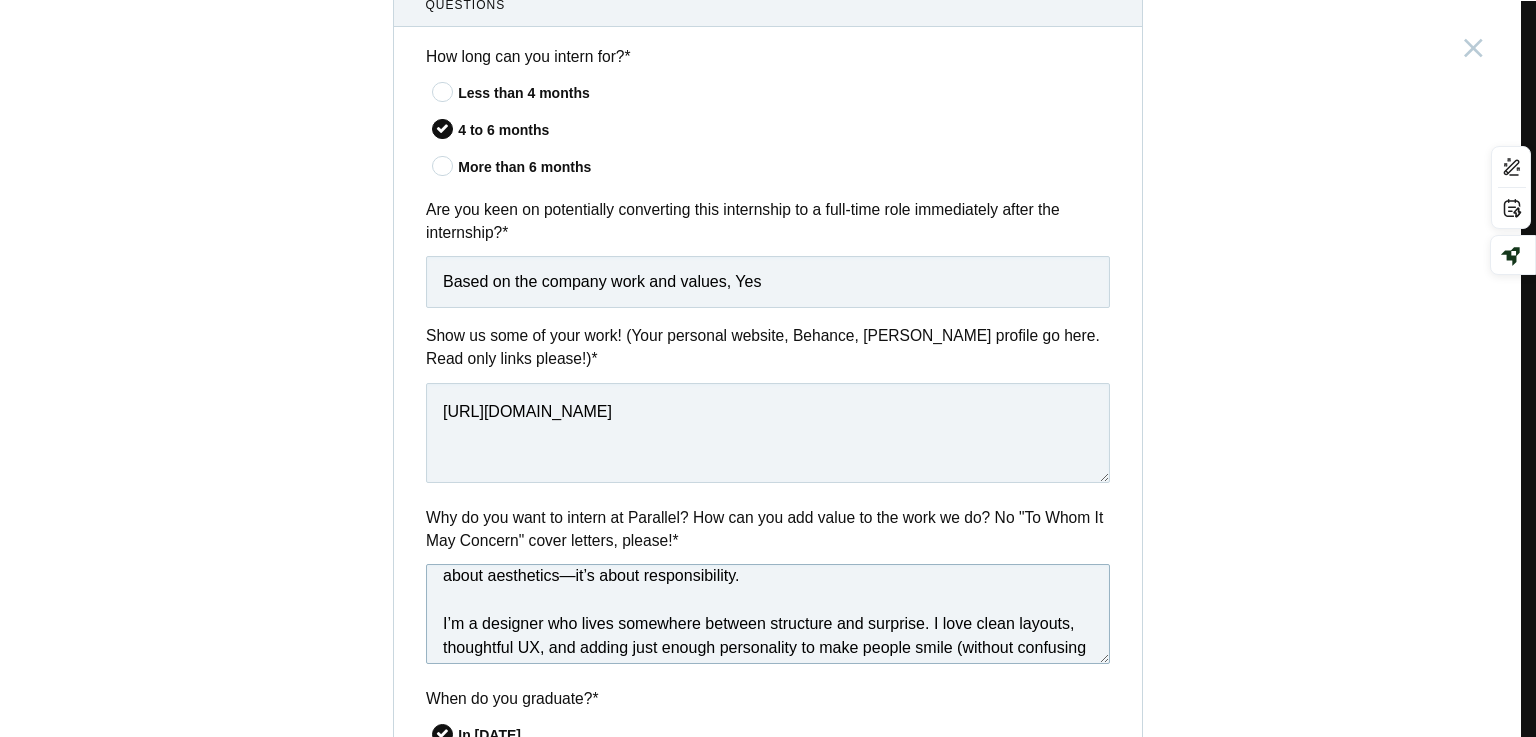 scroll, scrollTop: 0, scrollLeft: 0, axis: both 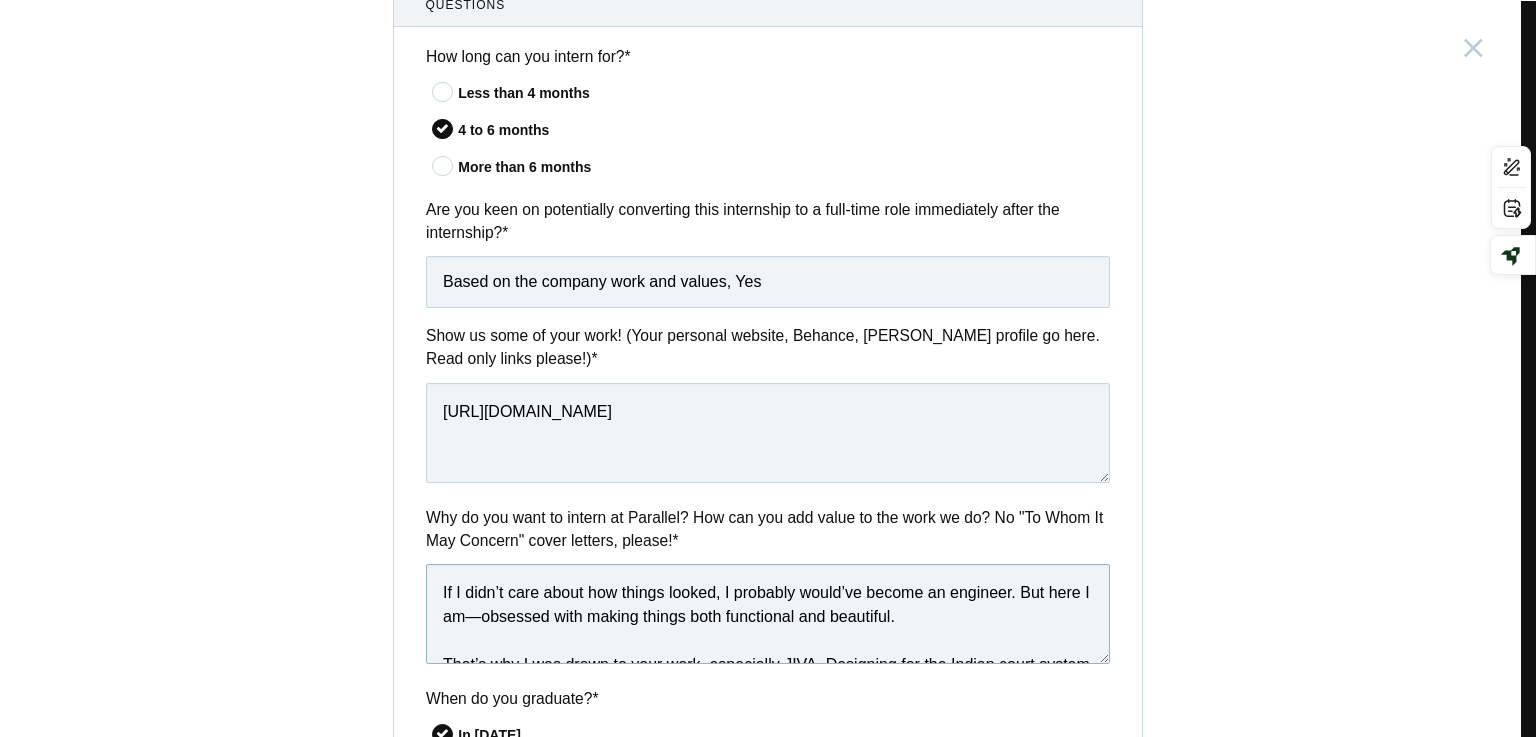 click on "If I didn’t care about how things looked, I probably would’ve become an engineer. But here I am—obsessed with making things both functional and beautiful.
That’s why I was drawn to your work, especially JIVA. Designing for the Indian court system with that level of clarity and care? It’s the kind of project that proves good design isn’t just about aesthetics—it’s about responsibility.
I’m a designer who lives somewhere between structure and surprise. I love clean layouts, thoughtful UX, and adding just enough personality to make people smile (without confusing them). Parallel Labs feels like the kind of team where that mindset fits.
I’ve attached my portfolio and resume. Would love to chat, sketch, or jump into a FigJam anytime!
Thanks for doing great work—and for reading this far :)" at bounding box center (768, 614) 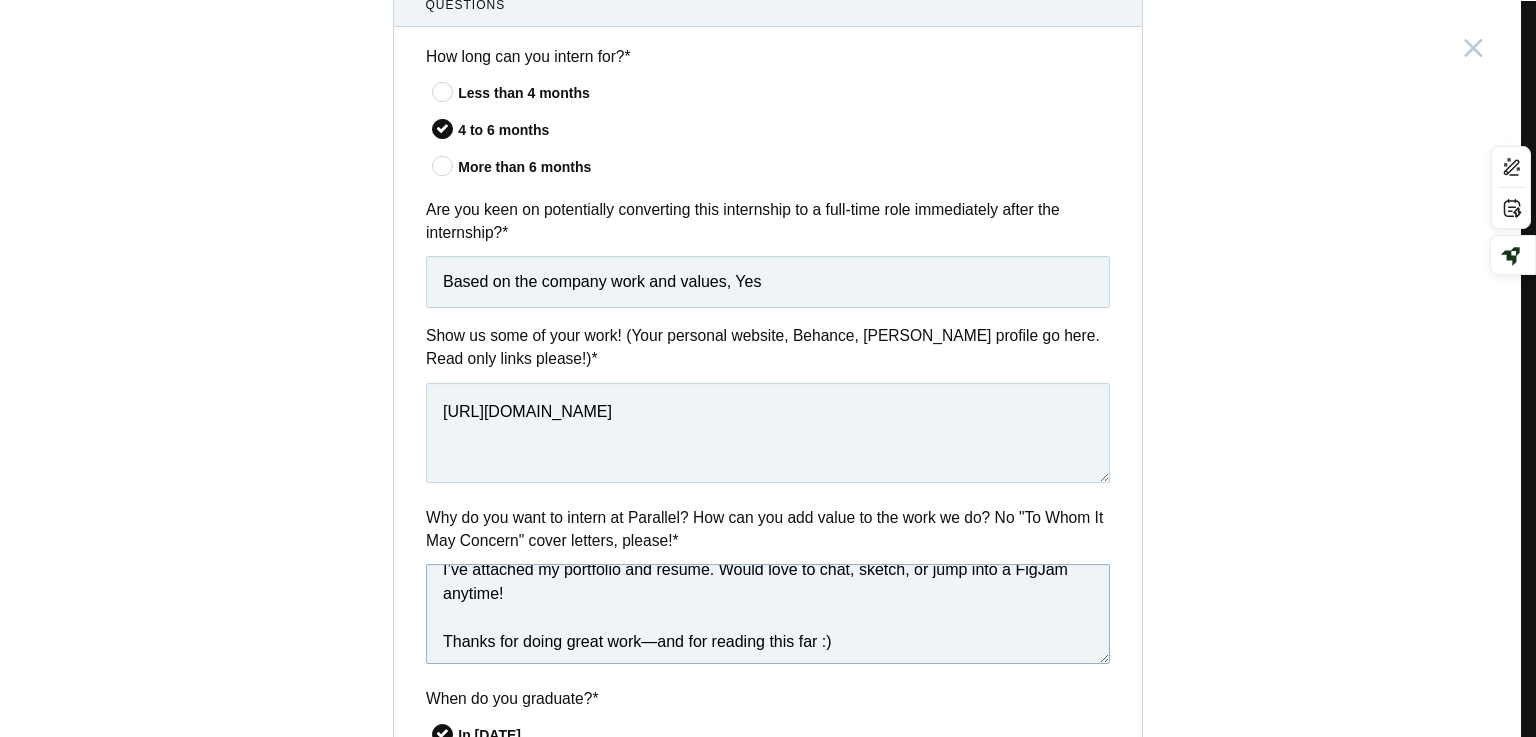 scroll, scrollTop: 317, scrollLeft: 0, axis: vertical 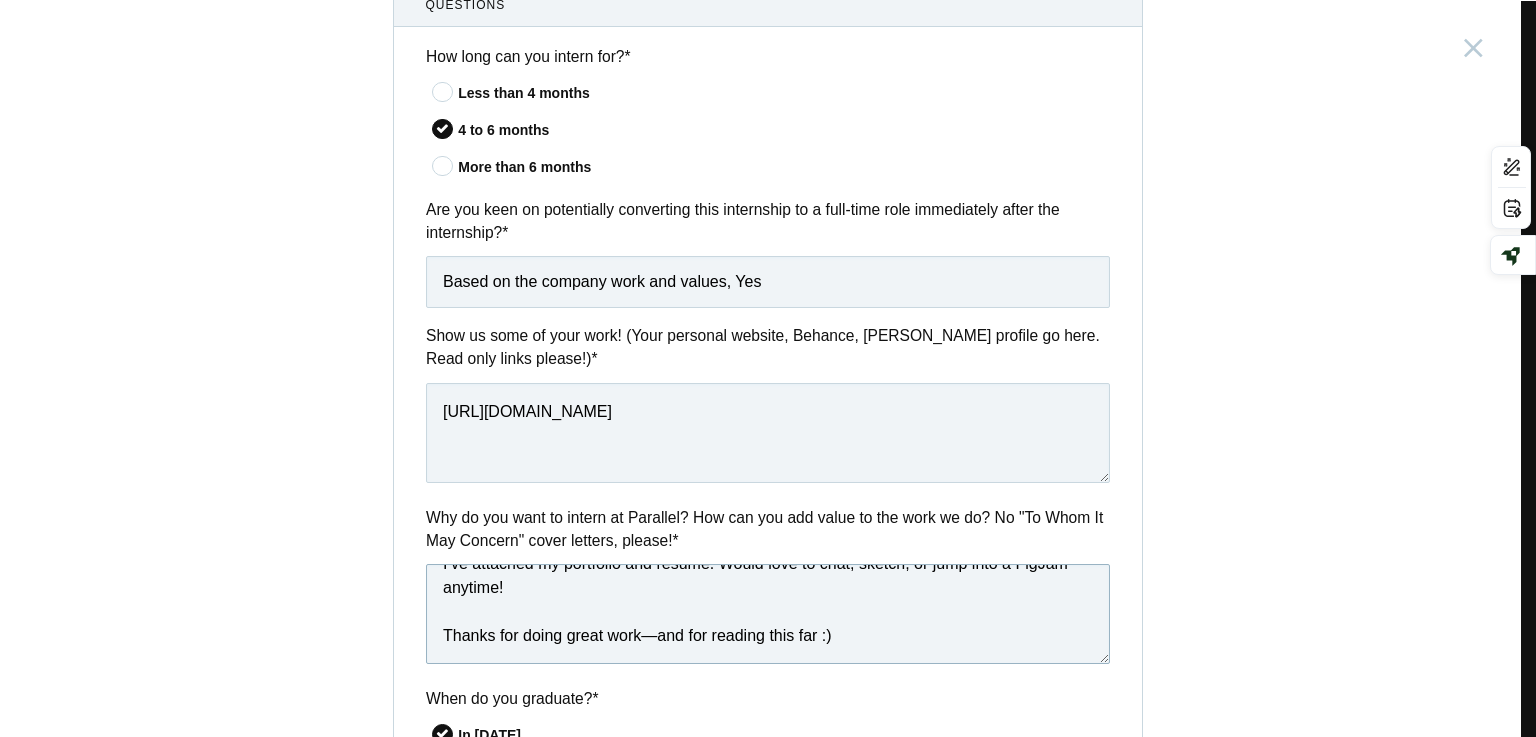 drag, startPoint x: 492, startPoint y: 637, endPoint x: 681, endPoint y: 639, distance: 189.01057 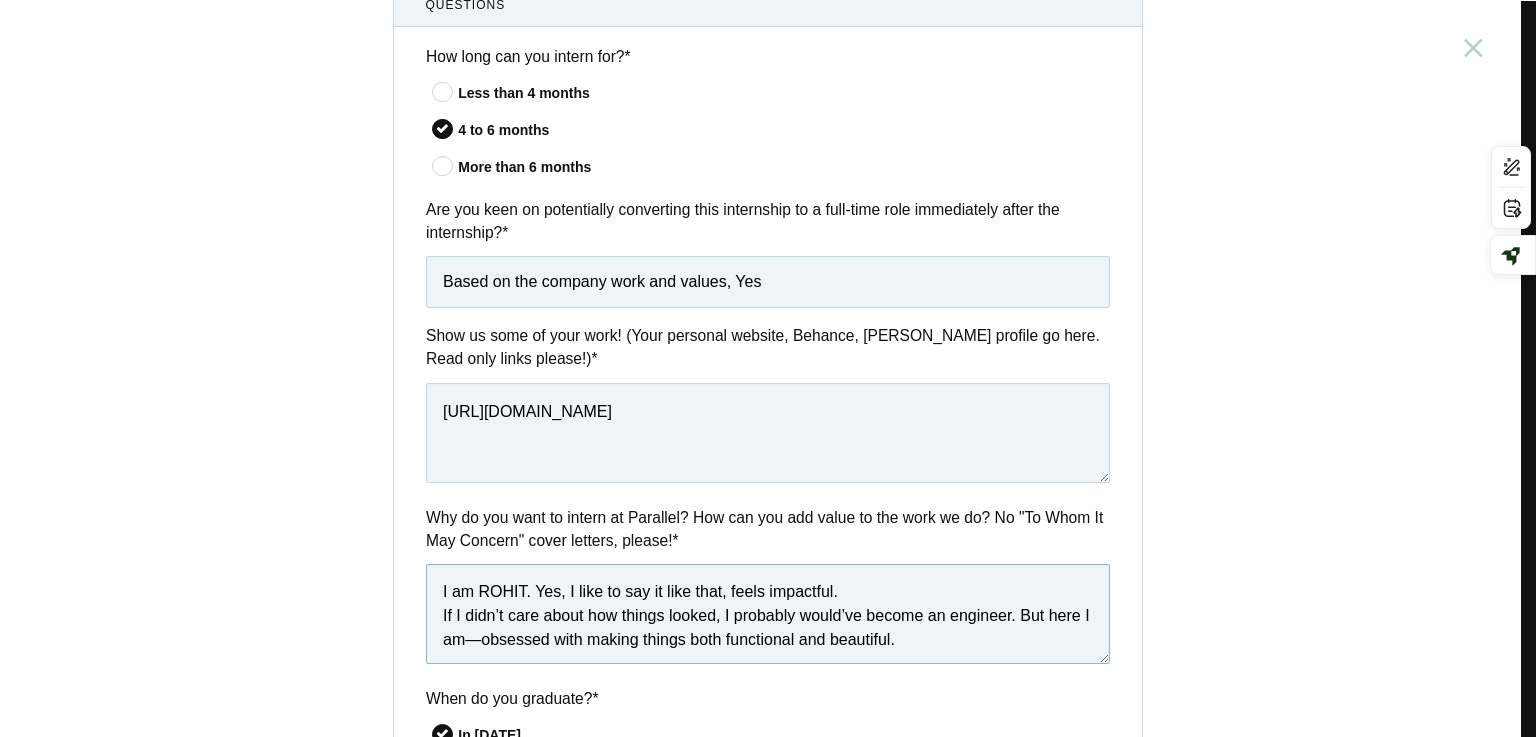 scroll, scrollTop: 0, scrollLeft: 0, axis: both 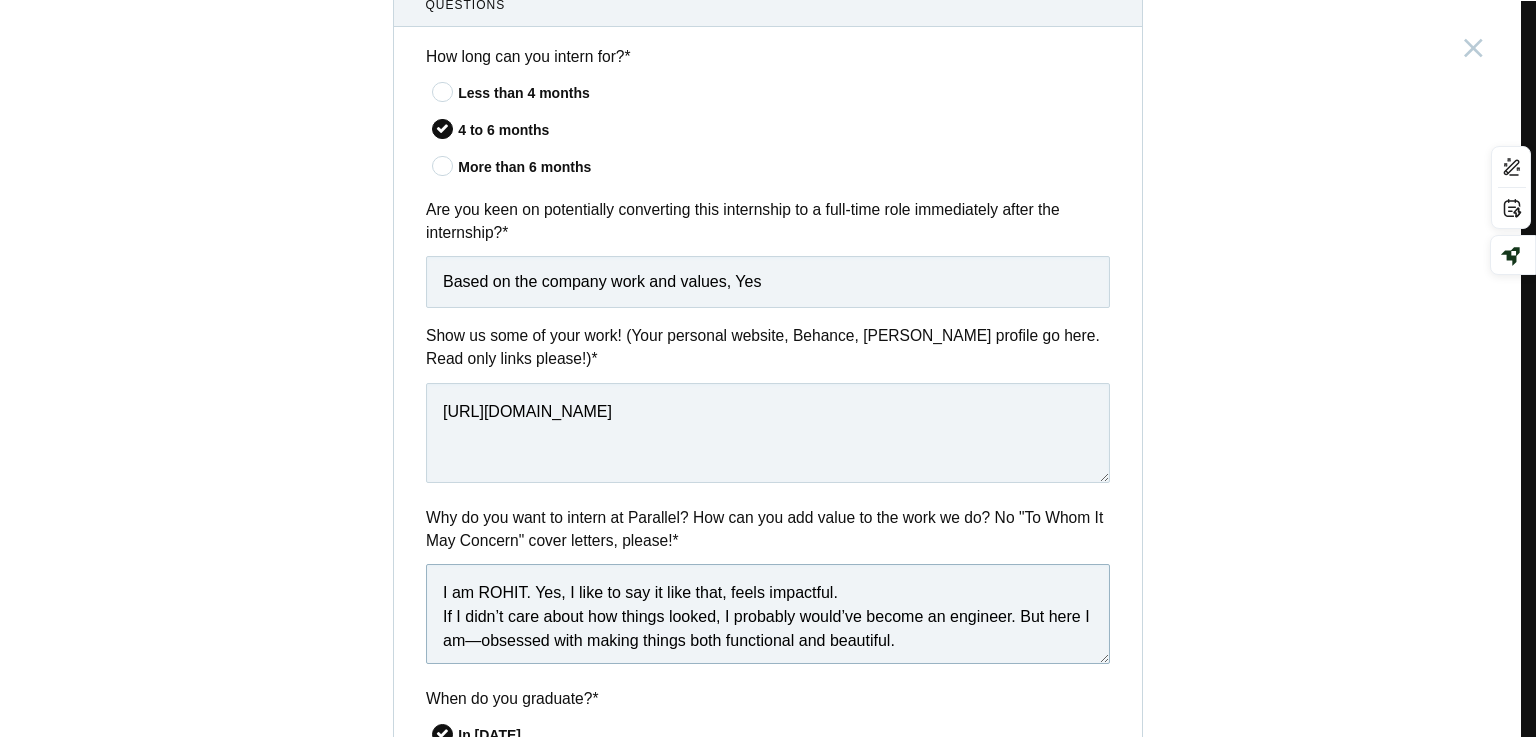 click on "I am ROHIT. Yes, I like to say it like that, feels impactful.
If I didn’t care about how things looked, I probably would’ve become an engineer. But here I am—obsessed with making things both functional and beautiful.
That’s why I was drawn to your work, especially JIVA. Designing for the Indian court system with that level of clarity and care? It’s the kind of project that proves good design isn’t just about aesthetics—it’s about responsibility.
I’m a designer who lives somewhere between structure and surprise. I love clean layouts, thoughtful UX, and adding just enough personality to make people smile (without confusing them). Parallel Labs feels like the kind of team where that mindset fits.
I’ve attached my portfolio and resume. Would love to chat, sketch, or jump into a FigJam anytime!
Thanks for reading this far :)" at bounding box center [768, 614] 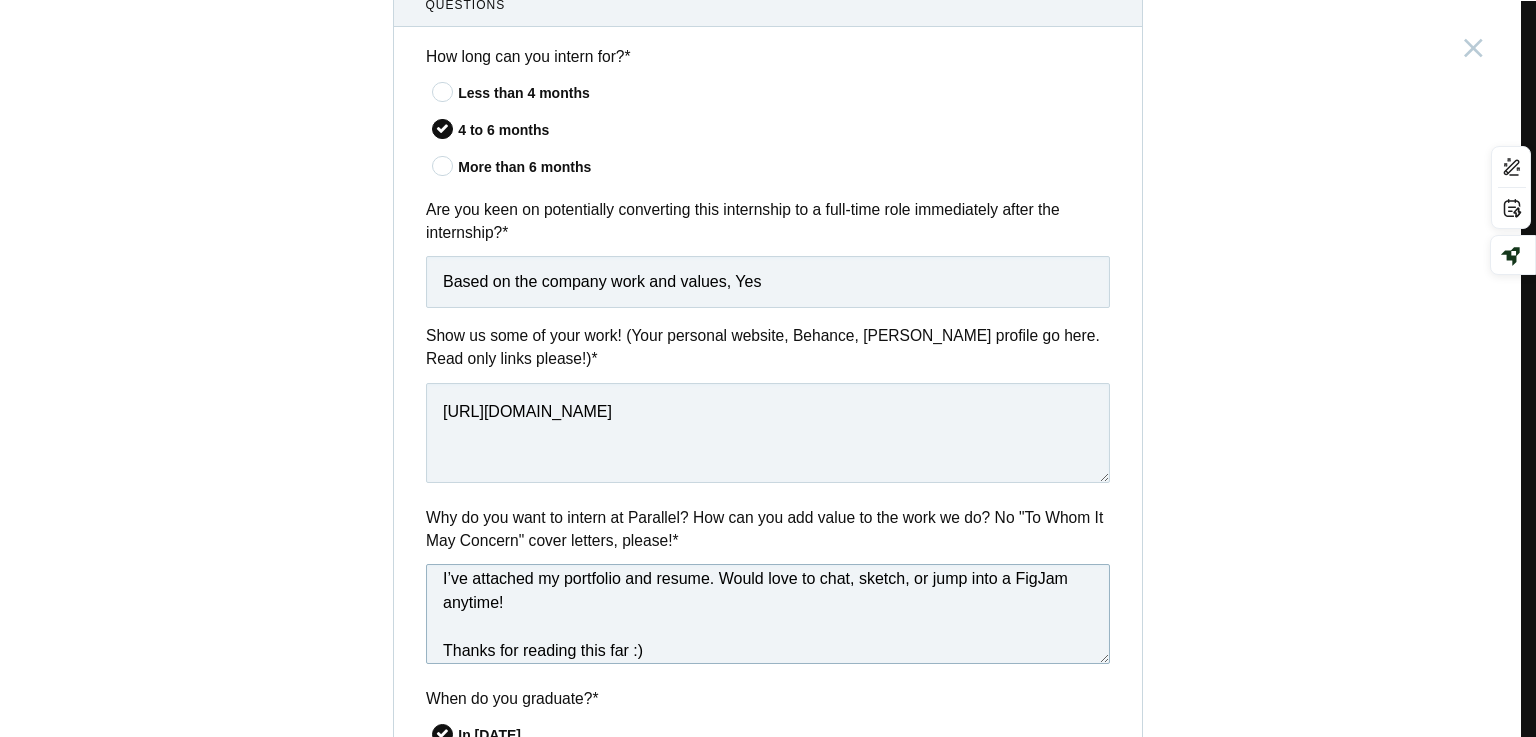 scroll, scrollTop: 341, scrollLeft: 0, axis: vertical 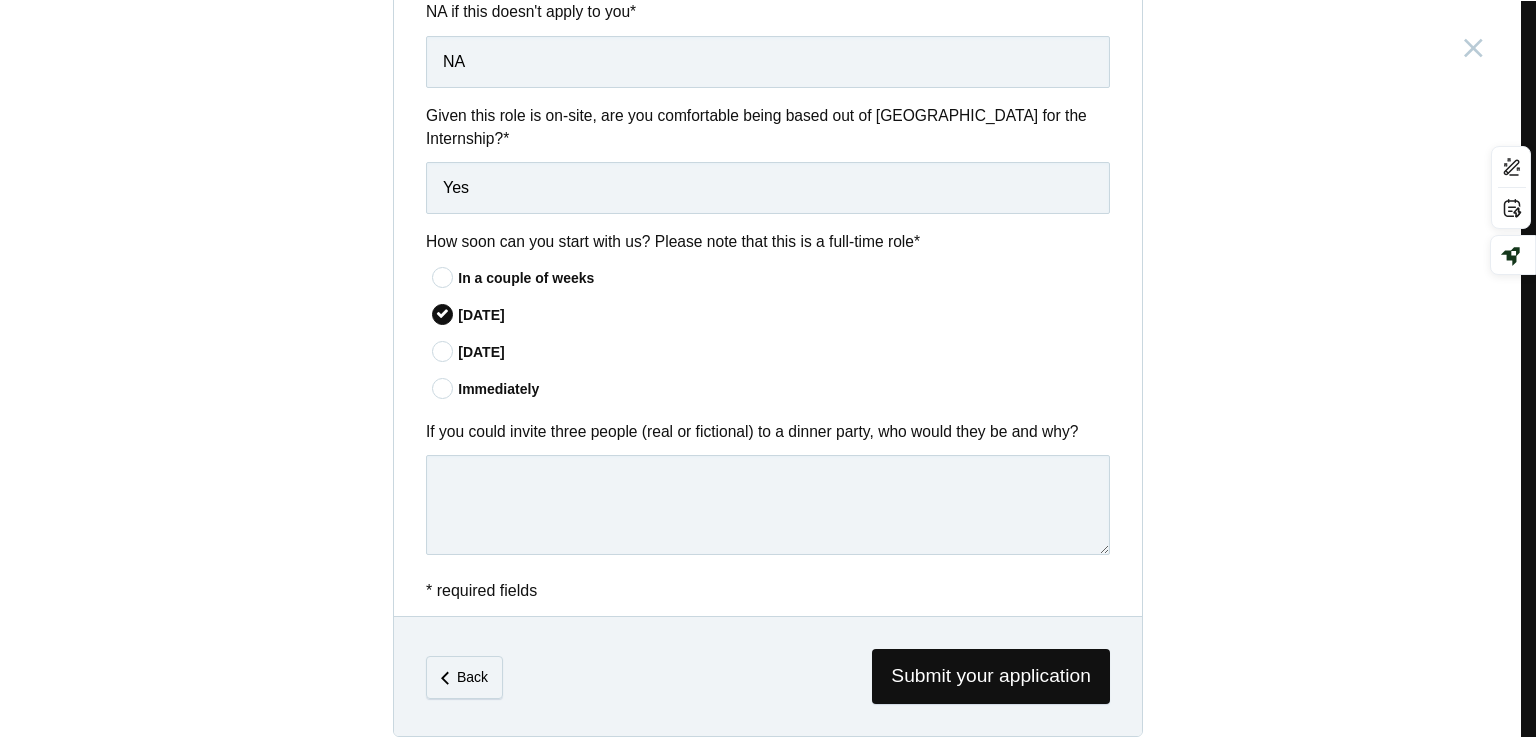 type on "I am ROHIT. Yes, I like to say it like that, feels impactful.
If I didn’t care about how things looked, I probably would’ve become an engineer. But here I am—obsessed with making things both functional and beautiful.
That’s why I was drawn to your work, especially JIVA. Designing for the Indian court system with that level of clarity and care? It’s the kind of project that proves good design isn’t just about aesthetics—it’s about responsibility.
I’m a designer who lives somewhere between structure and surprise. I love clean layouts, thoughtful UX, and adding just enough personality to make people smile (without confusing them). Parallel Labs feels like the kind of team where that mindset fits.
I’ve attached my portfolio and resume. Would love to chat, sketch, or jump into a FigJam anytime!
Thanks for reading this far :)" 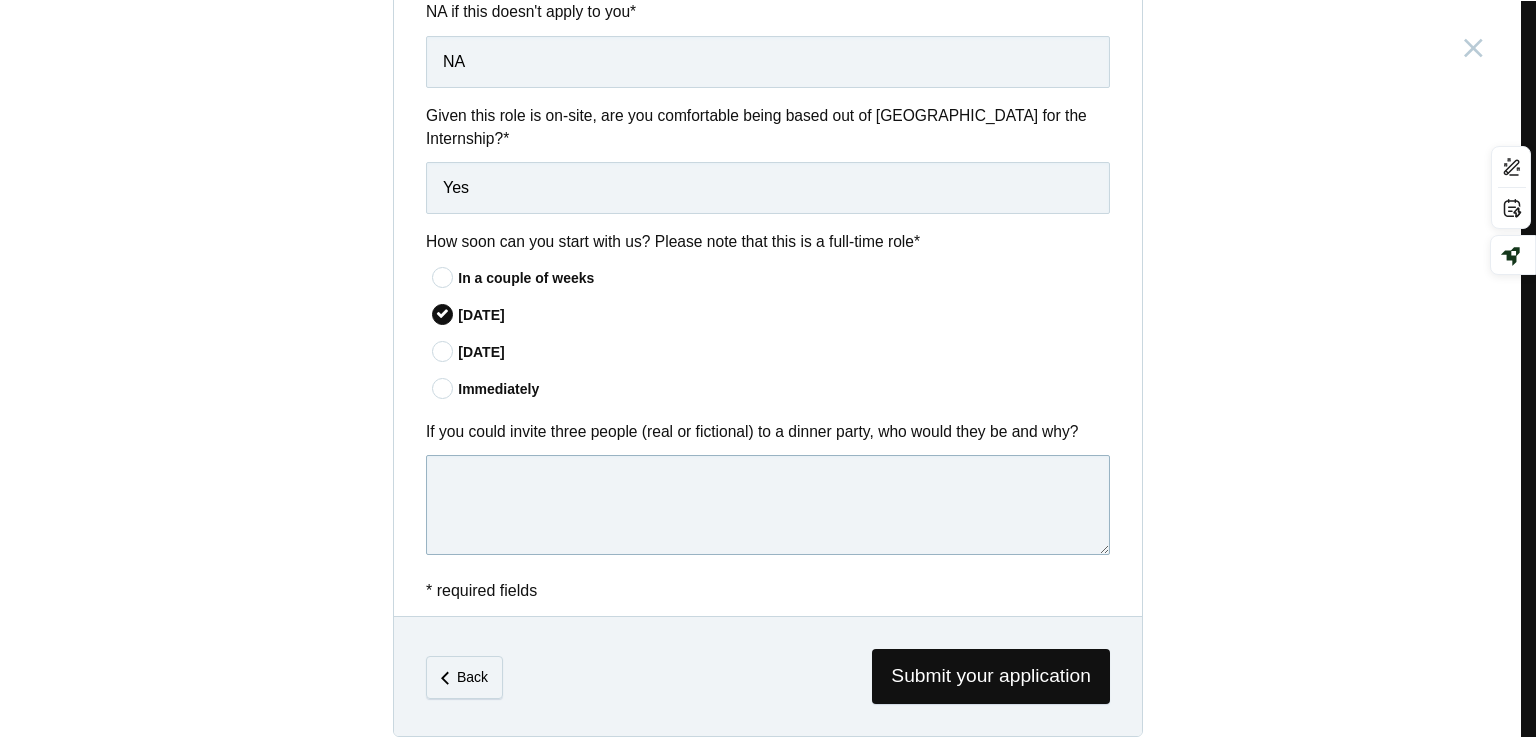 click at bounding box center (768, 505) 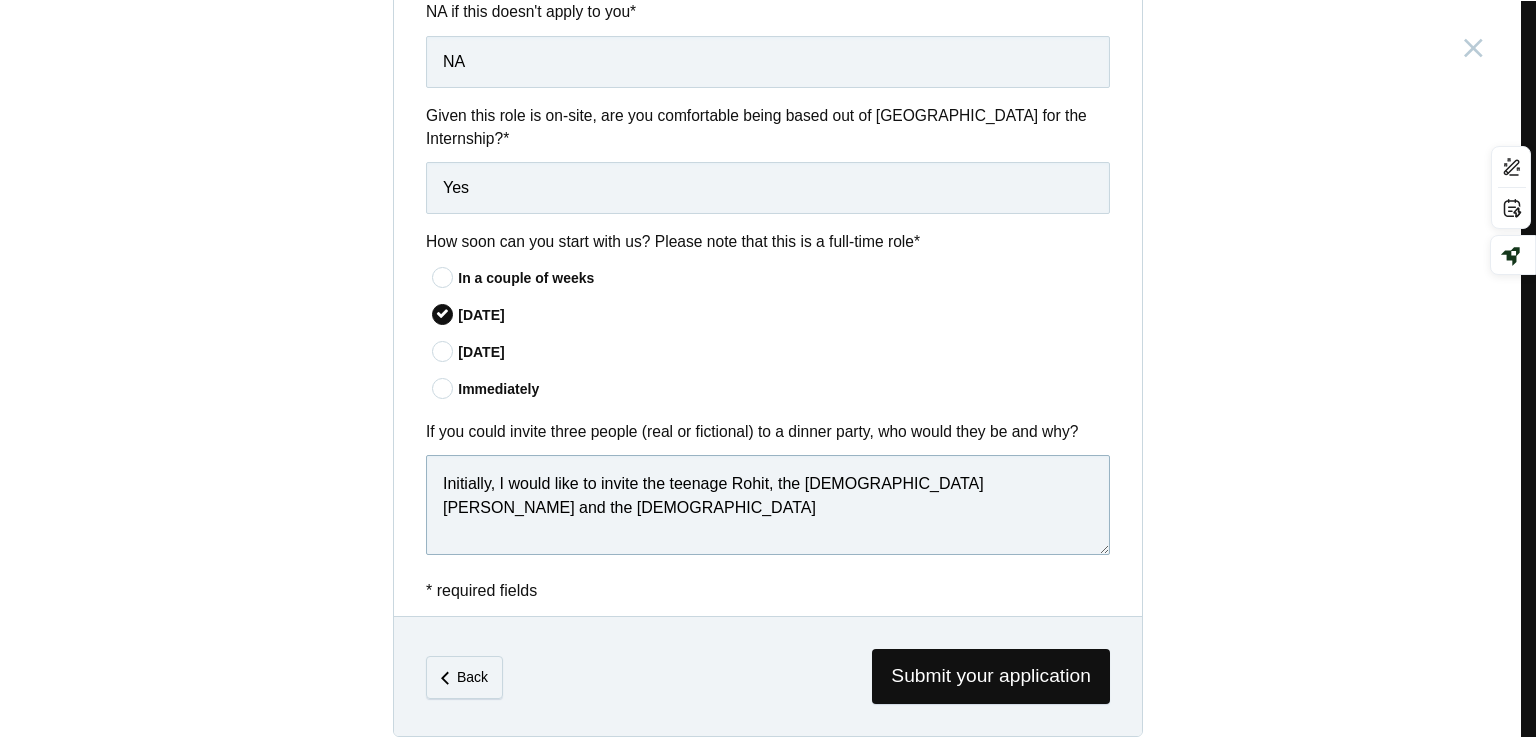 drag, startPoint x: 920, startPoint y: 463, endPoint x: 884, endPoint y: 465, distance: 36.05551 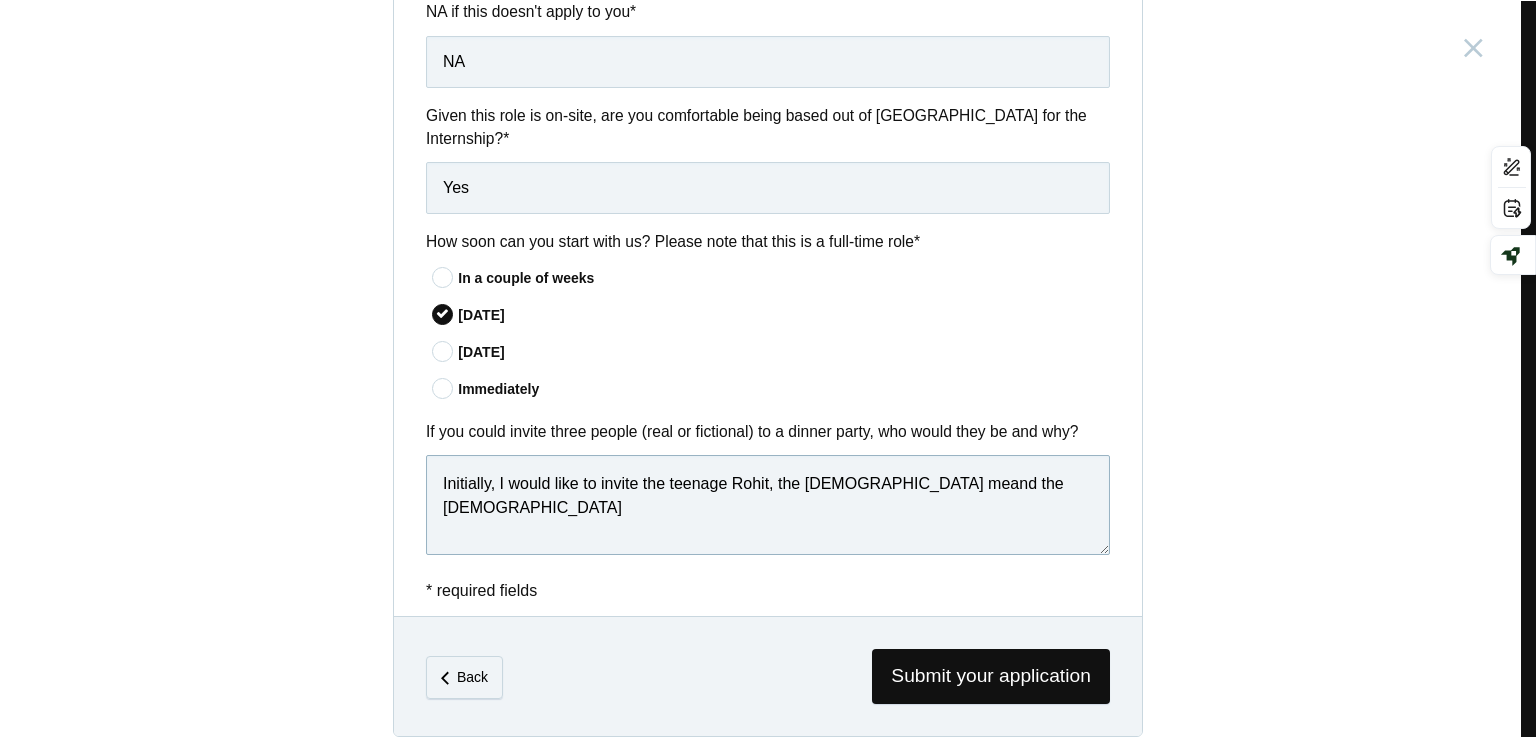 drag, startPoint x: 760, startPoint y: 463, endPoint x: 727, endPoint y: 463, distance: 33 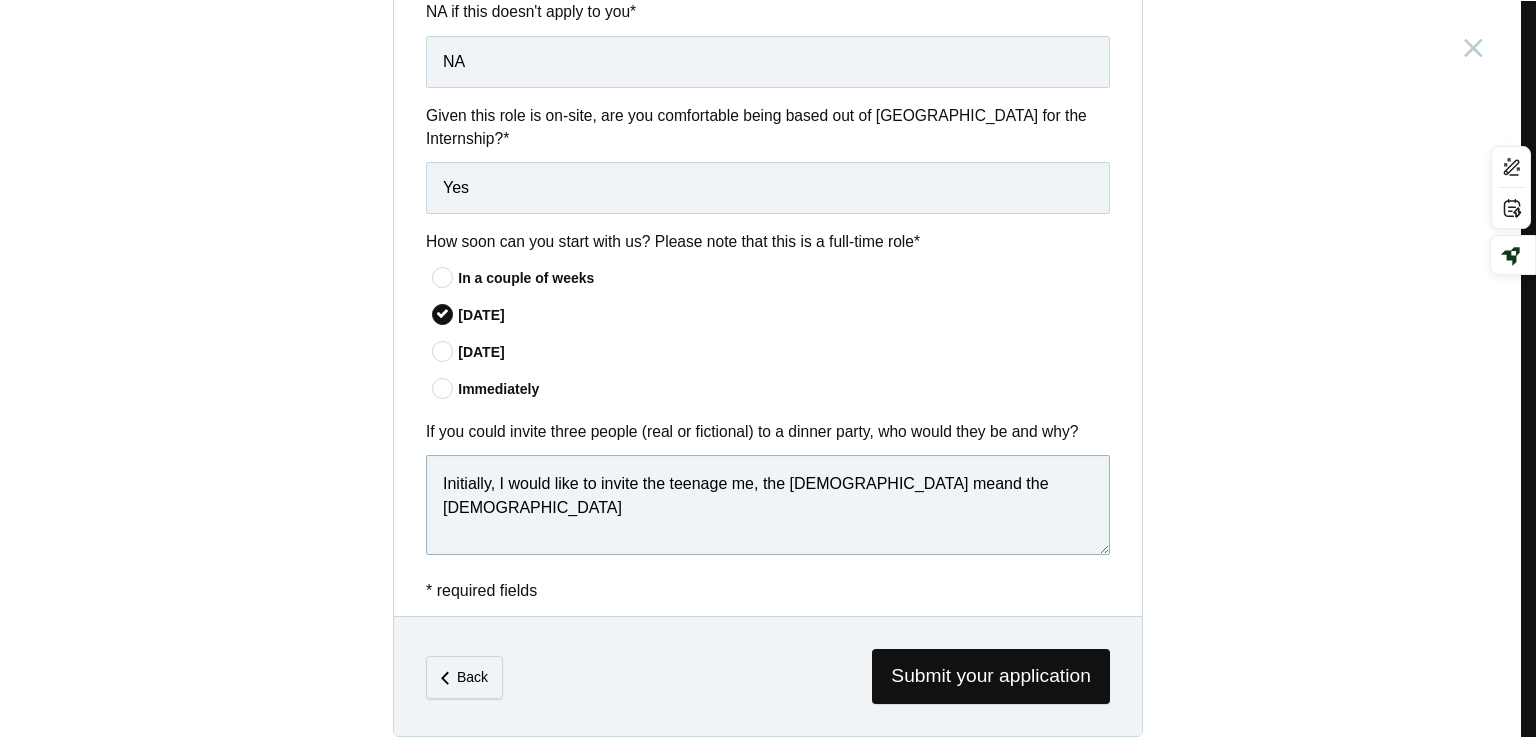 click on "Initially, I would like to invite the teenage me, the [DEMOGRAPHIC_DATA] meand the [DEMOGRAPHIC_DATA]" at bounding box center [768, 505] 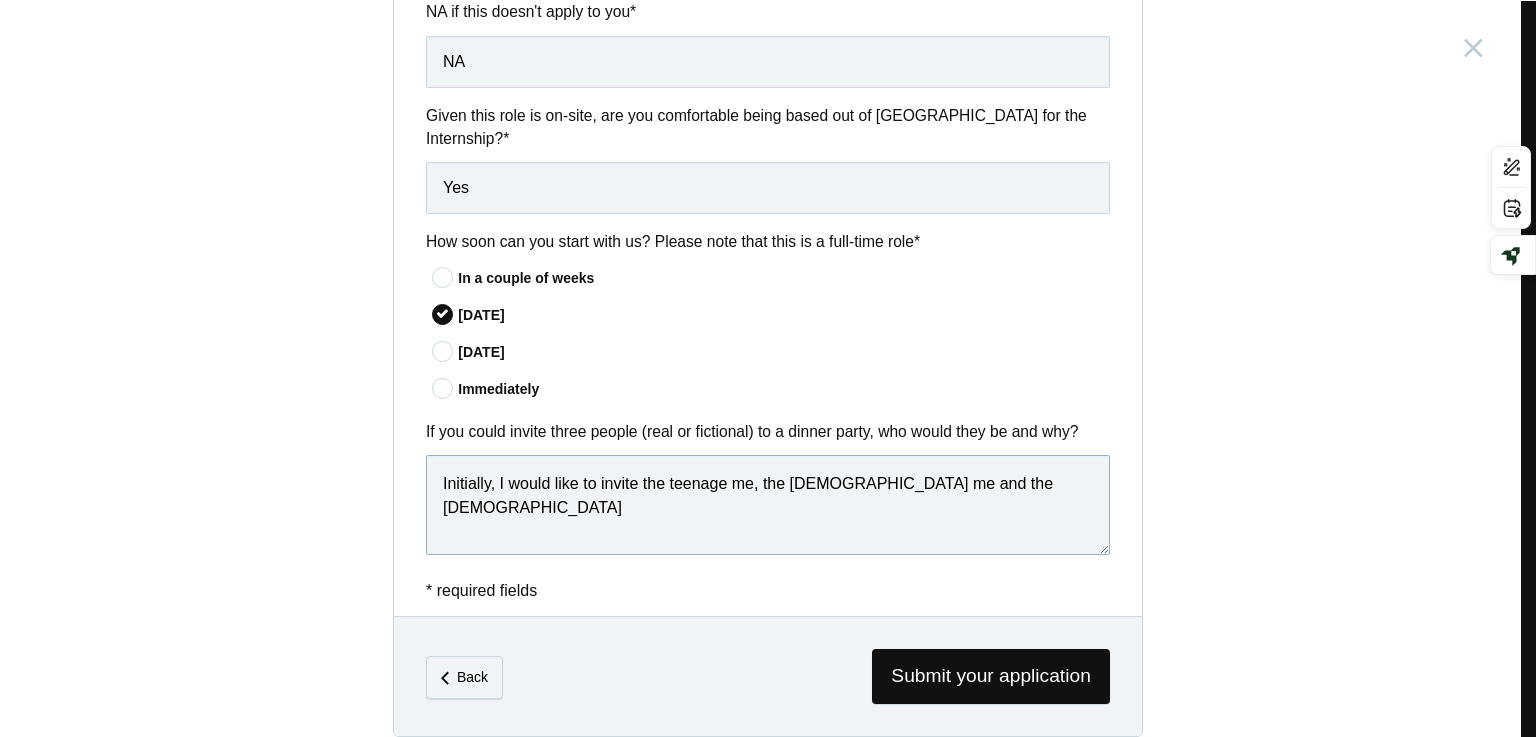 click on "Initially, I would like to invite the teenage me, the [DEMOGRAPHIC_DATA] me and the [DEMOGRAPHIC_DATA]" at bounding box center [768, 505] 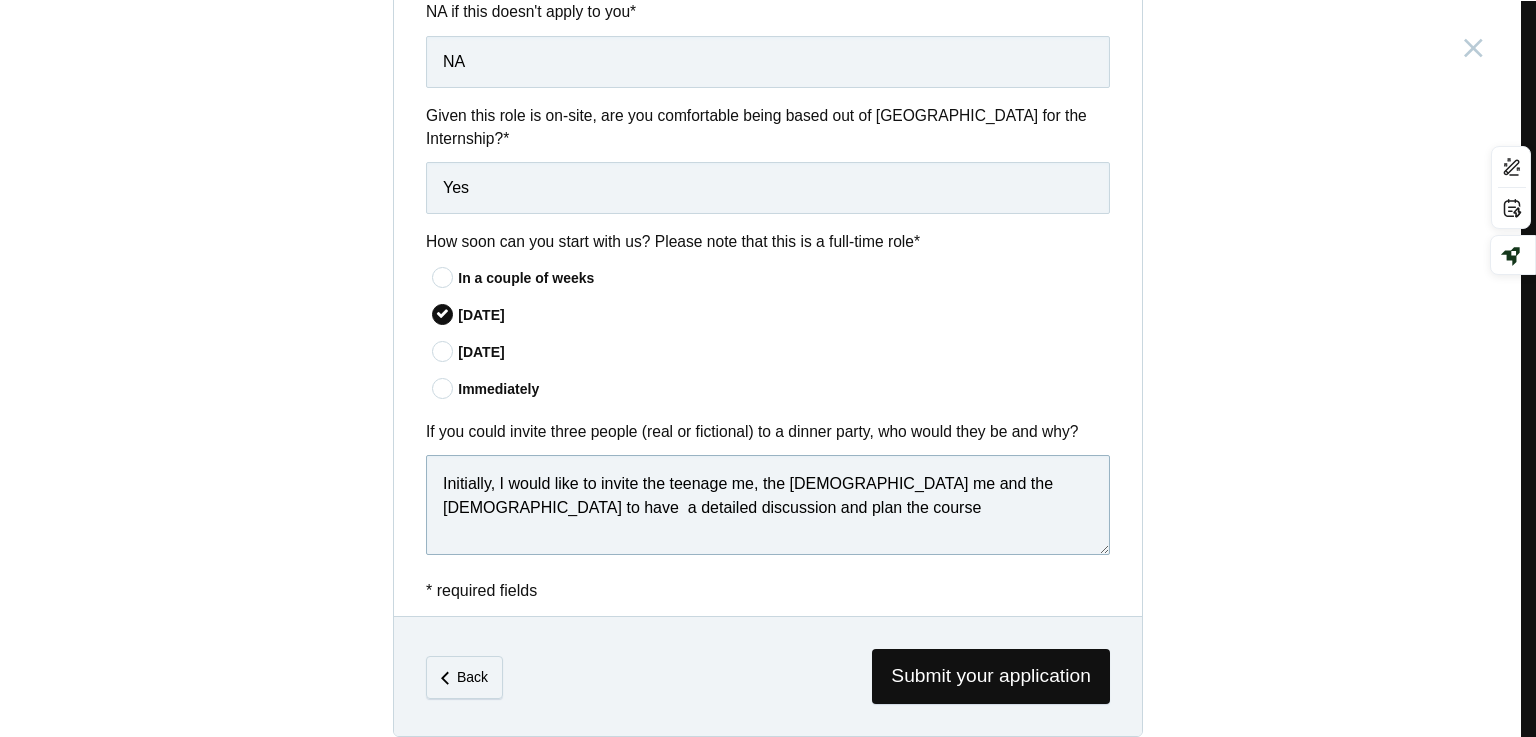 click on "Initially, I would like to invite the teenage me, the [DEMOGRAPHIC_DATA] me and the [DEMOGRAPHIC_DATA] to have  a detailed discussion and plan the course" at bounding box center [768, 505] 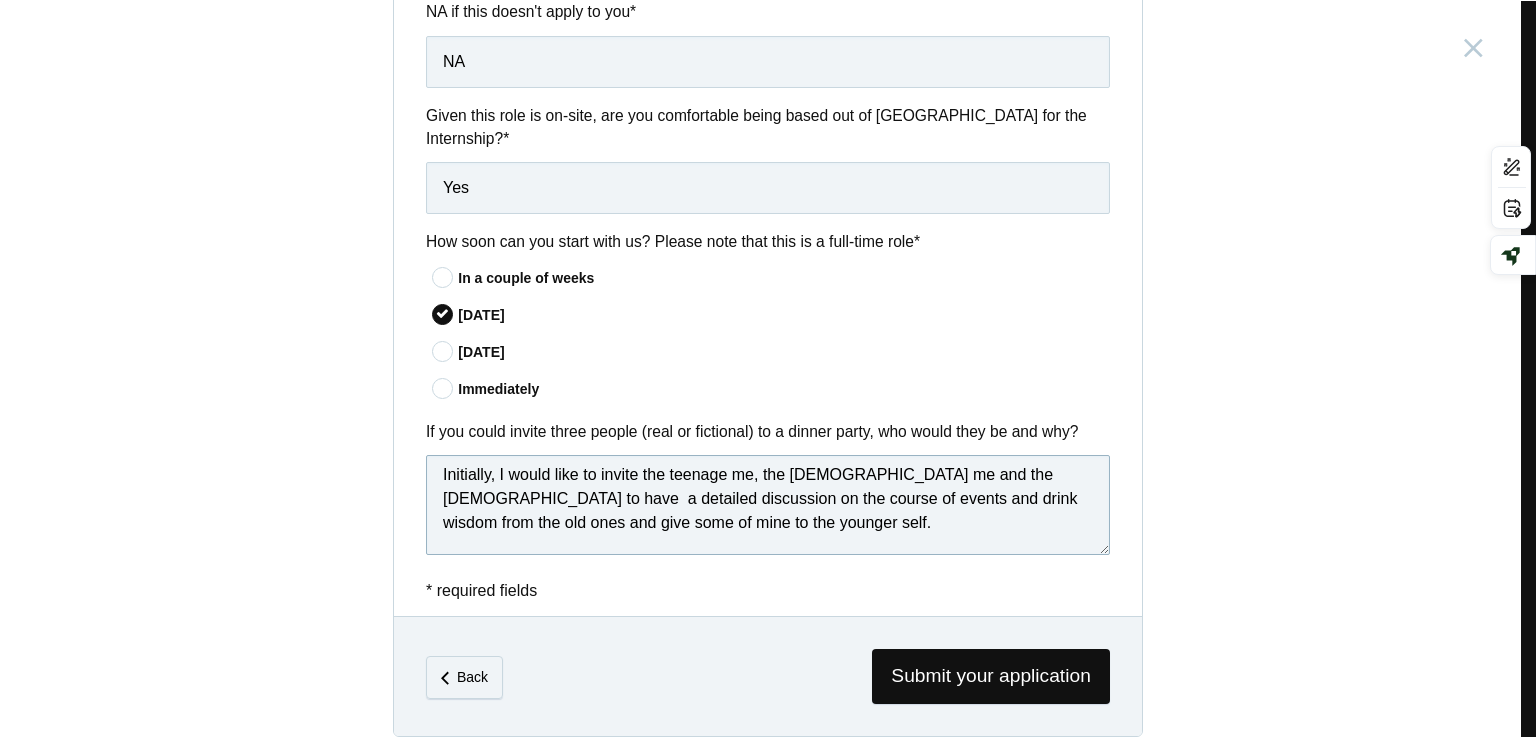 scroll, scrollTop: 0, scrollLeft: 0, axis: both 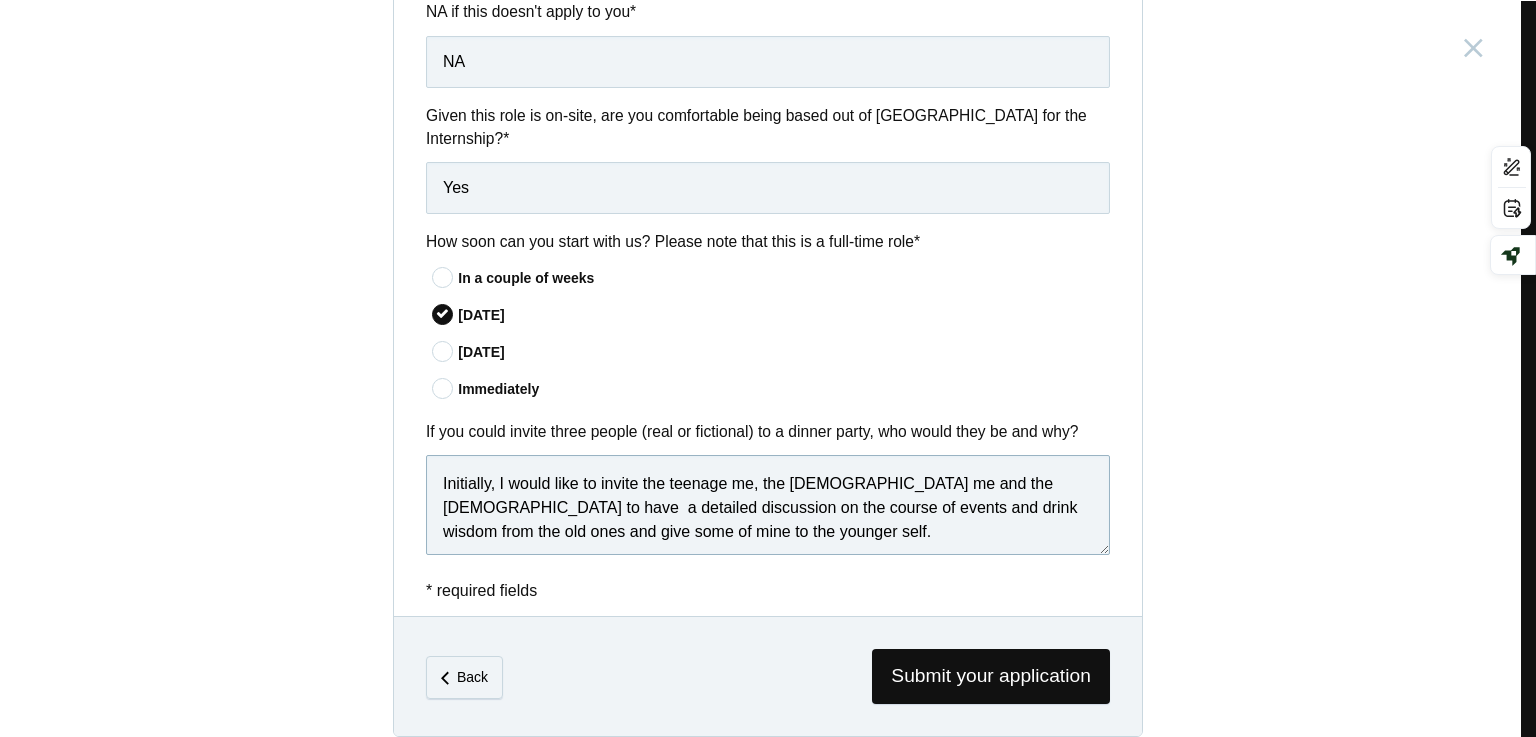 click on "Initially, I would like to invite the teenage me, the [DEMOGRAPHIC_DATA] me and the [DEMOGRAPHIC_DATA] to have  a detailed discussion on the course of events and drink wisdom from the old ones and give some of mine to the younger self.
If I had to i" at bounding box center [768, 505] 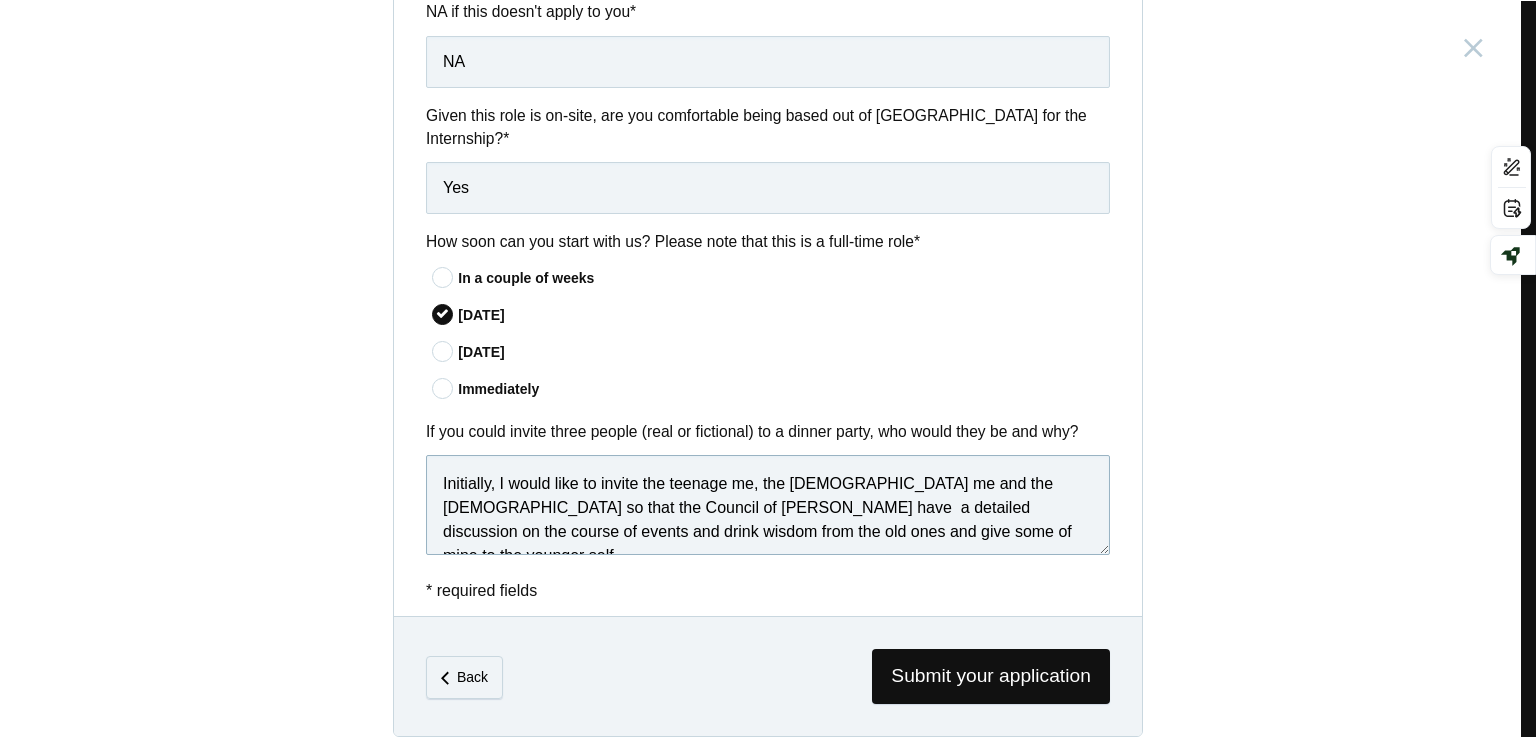 drag, startPoint x: 660, startPoint y: 481, endPoint x: 672, endPoint y: 483, distance: 12.165525 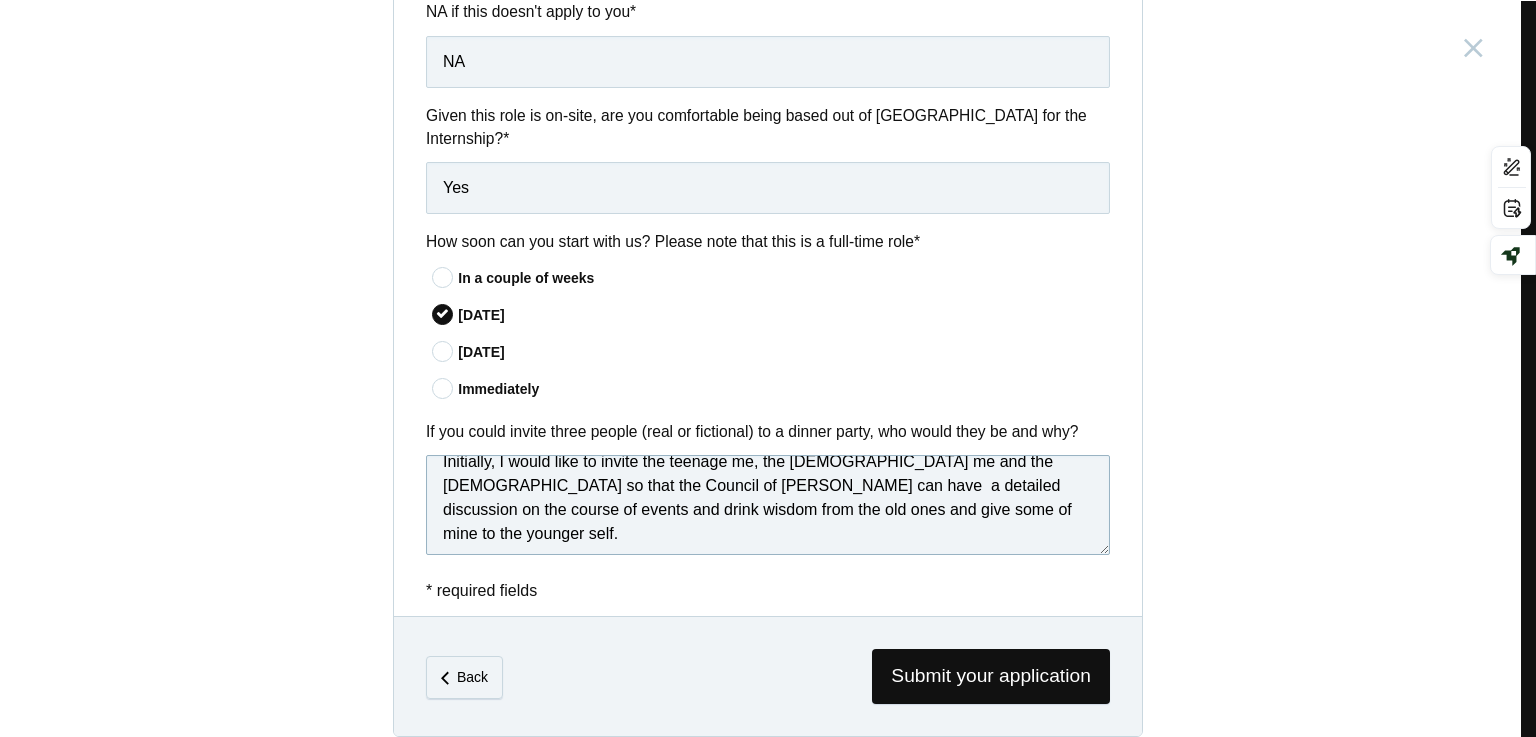 scroll, scrollTop: 53, scrollLeft: 0, axis: vertical 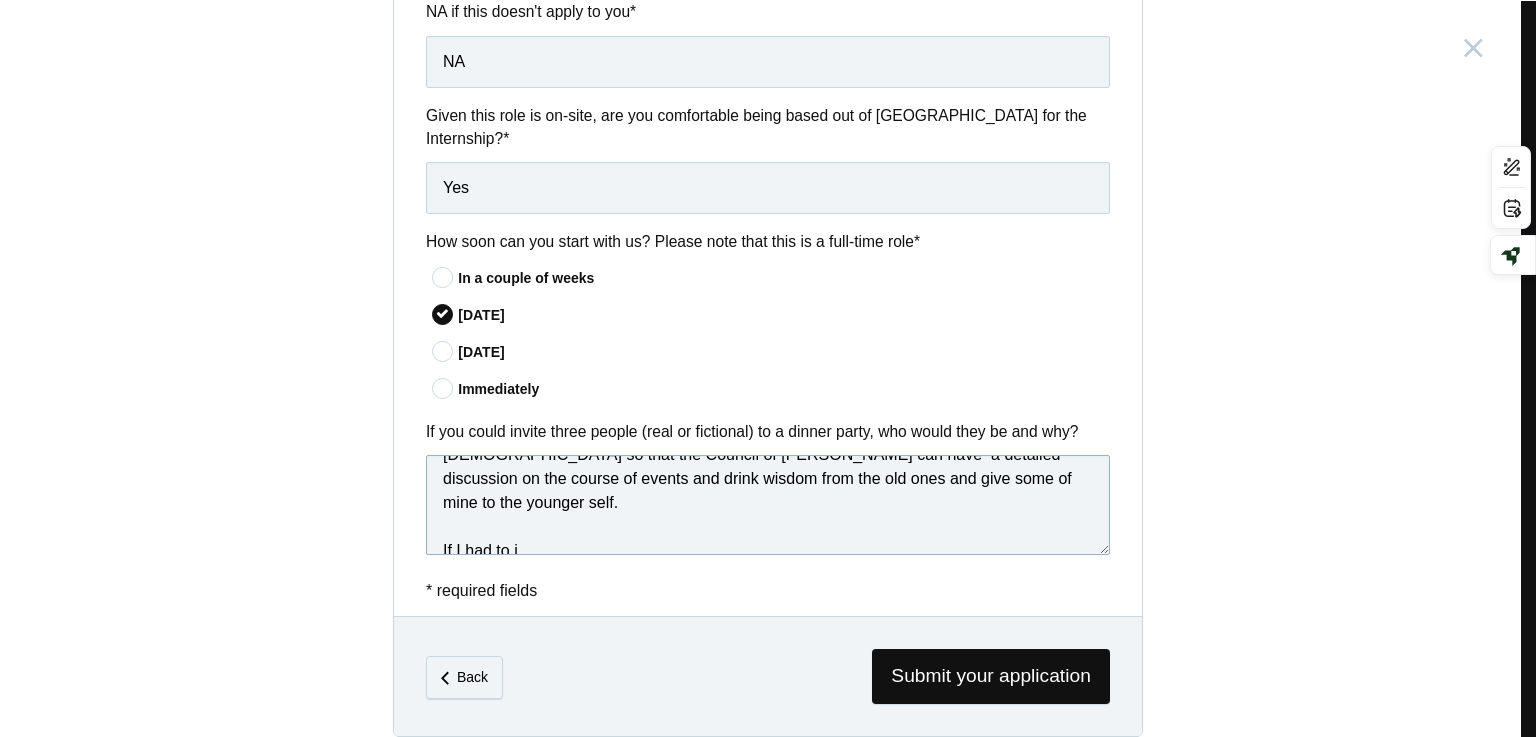 click on "Initially, I would like to invite the teenage me, the [DEMOGRAPHIC_DATA] me and the [DEMOGRAPHIC_DATA] so that the Council of [PERSON_NAME] can have  a detailed discussion on the course of events and drink wisdom from the old ones and give some of mine to the younger self.
If I had to i" at bounding box center [768, 505] 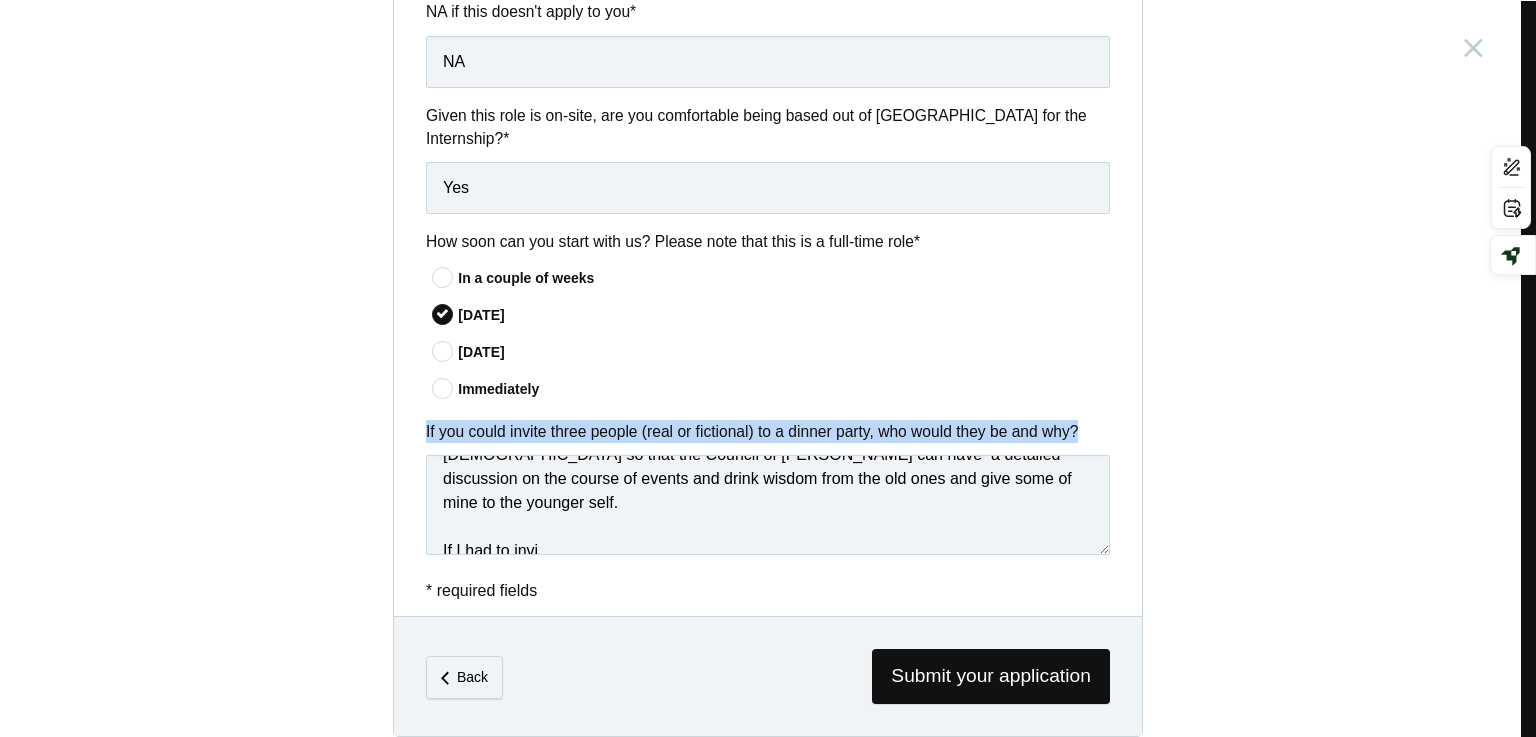 drag, startPoint x: 420, startPoint y: 403, endPoint x: 1126, endPoint y: 416, distance: 706.1197 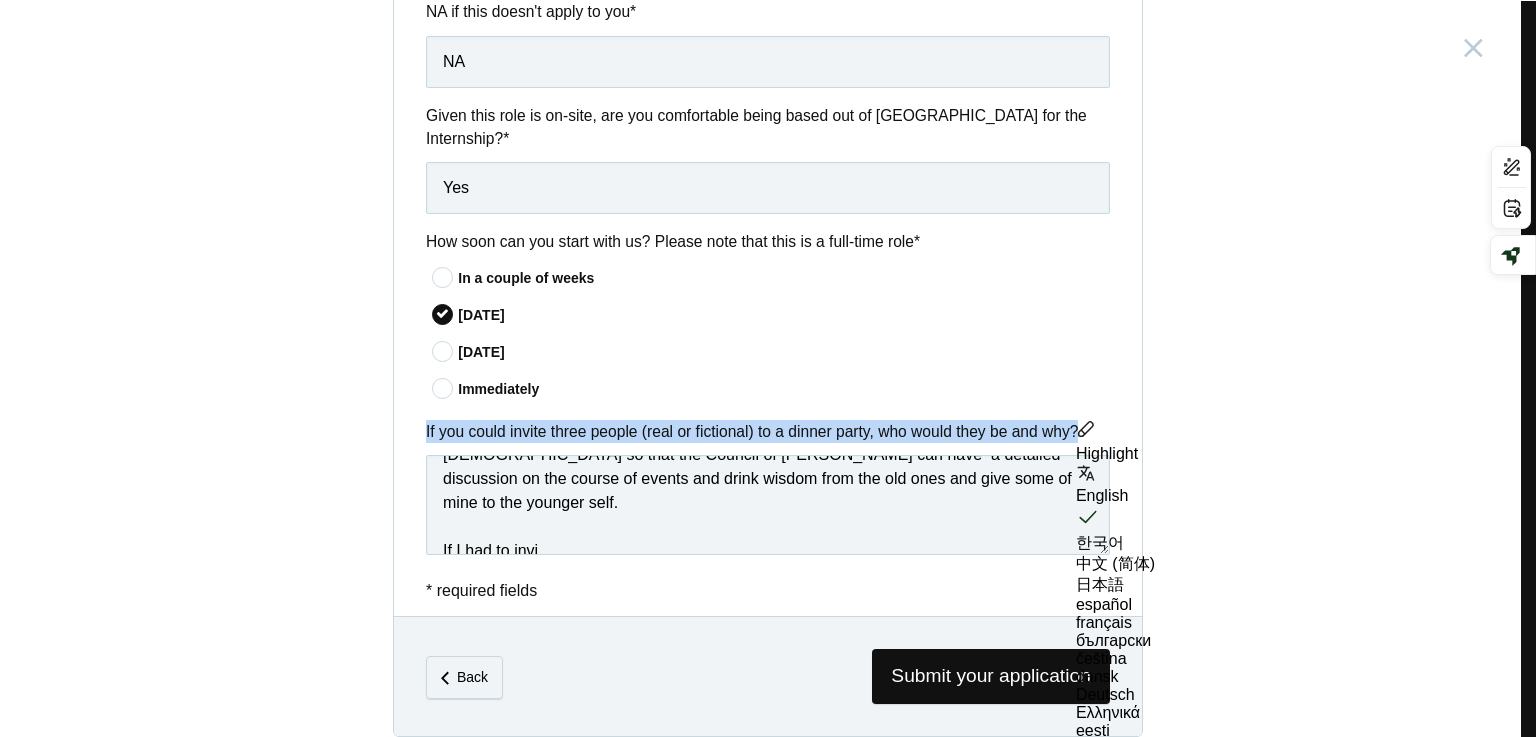 copy on "If you could invite three people (real or fictional) to a dinner party, who would they be and why?" 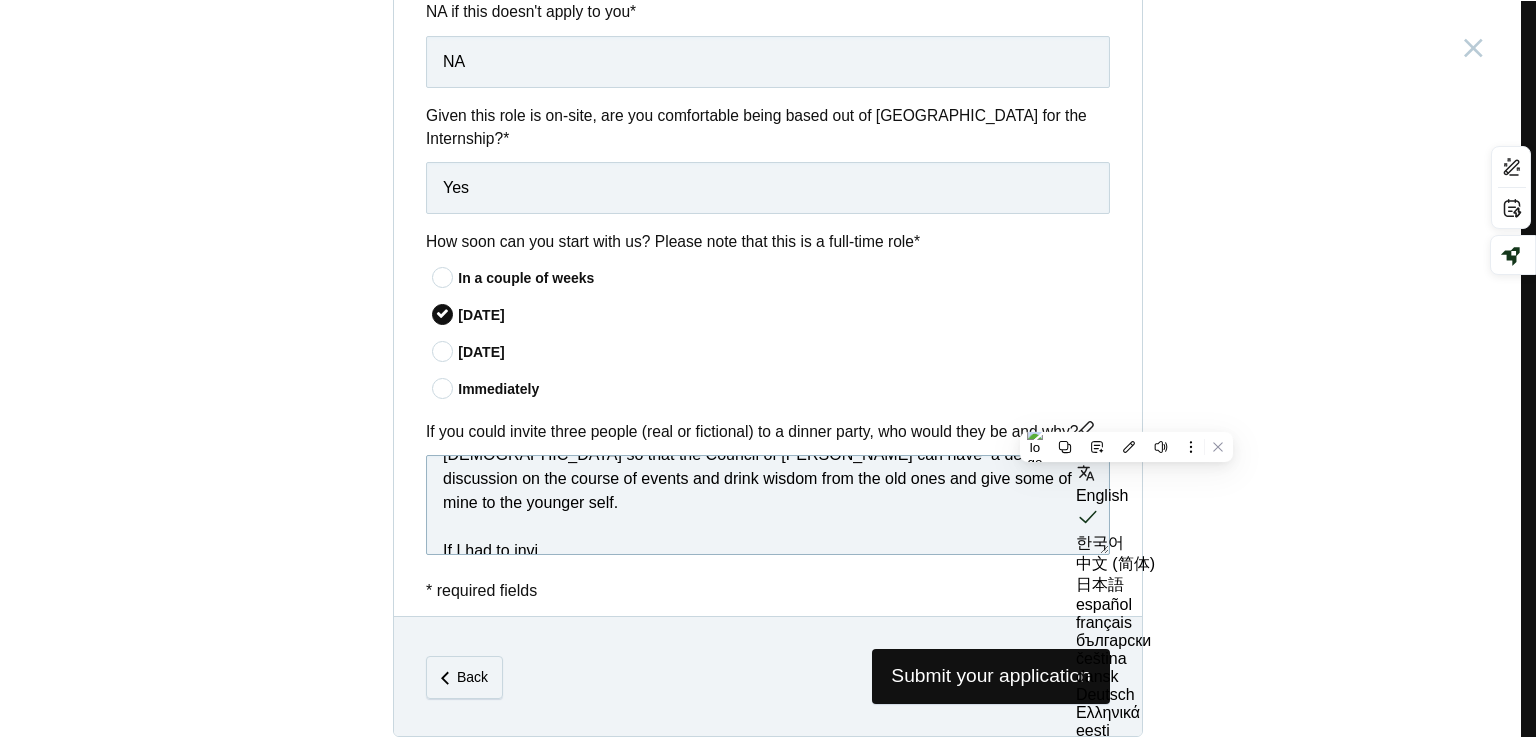 click on "Initially, I would like to invite the teenage me, the [DEMOGRAPHIC_DATA] me and the [DEMOGRAPHIC_DATA] so that the Council of [PERSON_NAME] can have  a detailed discussion on the course of events and drink wisdom from the old ones and give some of mine to the younger self.
If I had to invi" at bounding box center [768, 505] 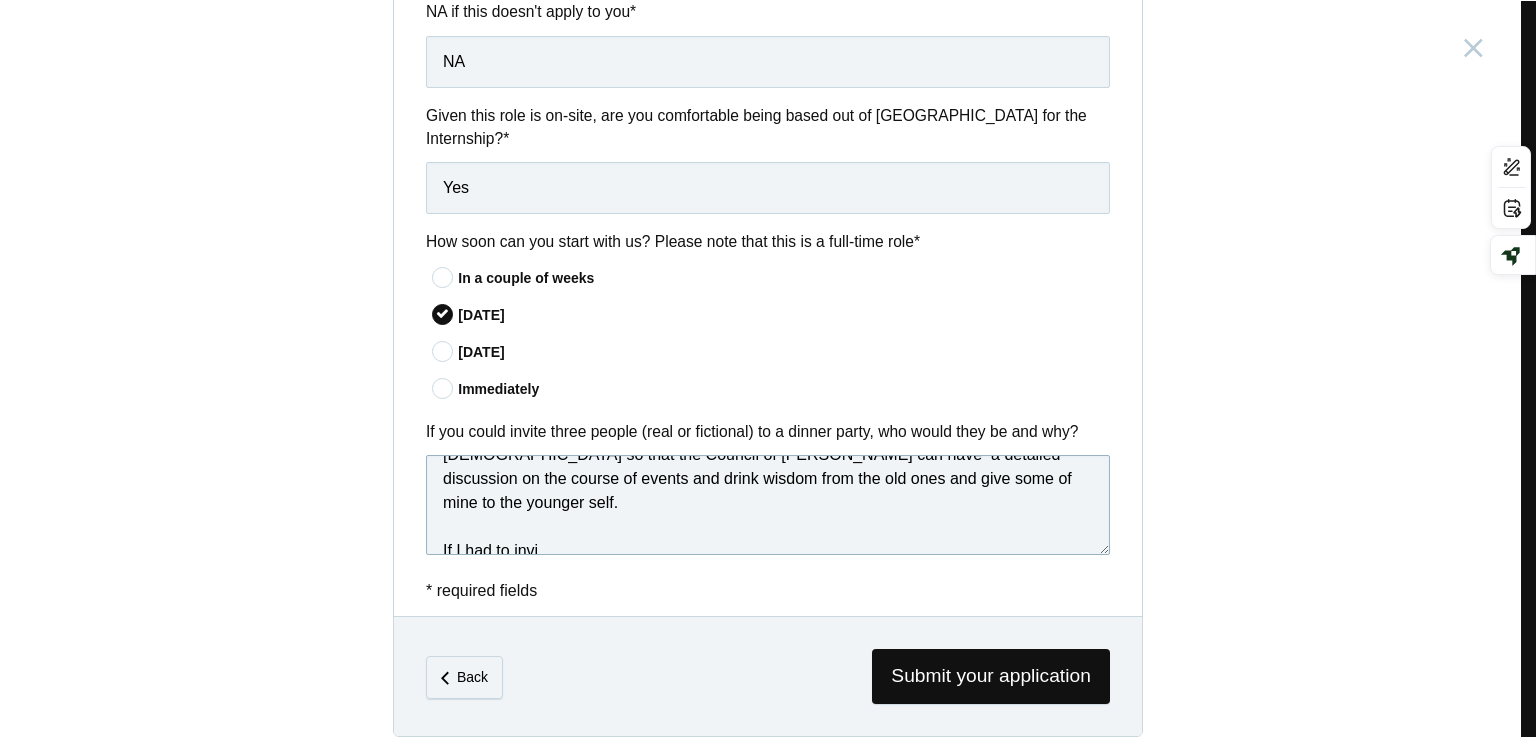 drag, startPoint x: 558, startPoint y: 506, endPoint x: 390, endPoint y: 507, distance: 168.00298 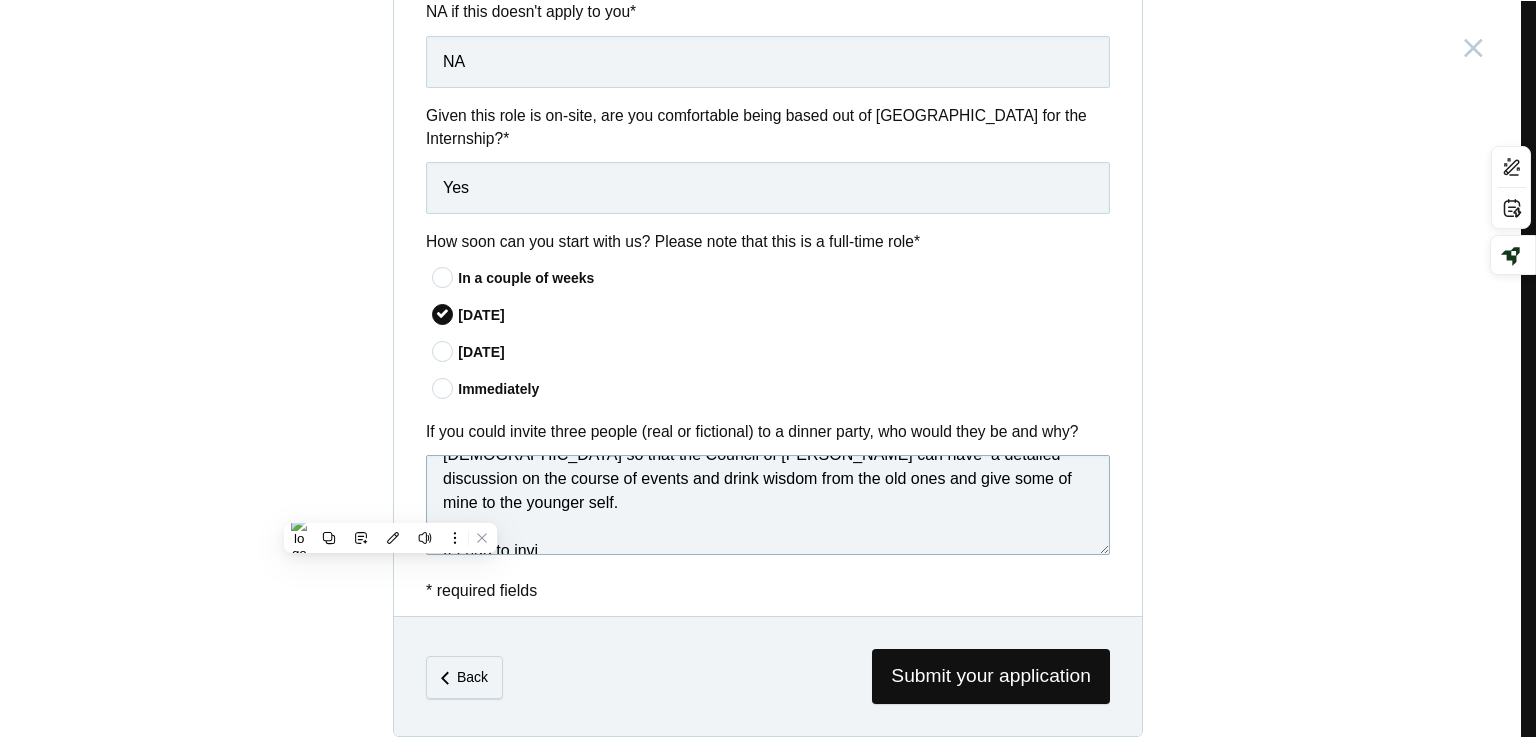 paste on "could invite three people to a dinner party, I’d go with [PERSON_NAME], [PERSON_NAME], and [PERSON_NAME].
[PERSON_NAME] would definitely correct the seating arrangement, demand a specific spot, and probably bring his own food—but I’d keep him for the unintentional comedy and the chance to hear someone say “Bazinga” in real life.
[PERSON_NAME]? Well, he'd probably show up in a suit, try to turn the evening into a legendary party, and hit on the waiter—but he’d keep the energy high and the wine flowing (probably too much).
And then there’s [PERSON_NAME], the man responsible for creating both of them. I’d want to ask how he wrote characters so wildly different—and yet somehow made us root for both. Also, I’d love to hear what didn’t make it into the shows.
Honestly, the mix of awkward genius, chaotic charm, and the mastermind behind them sounds like a dinner I’d never forget. (Or survive. But worth it.)" 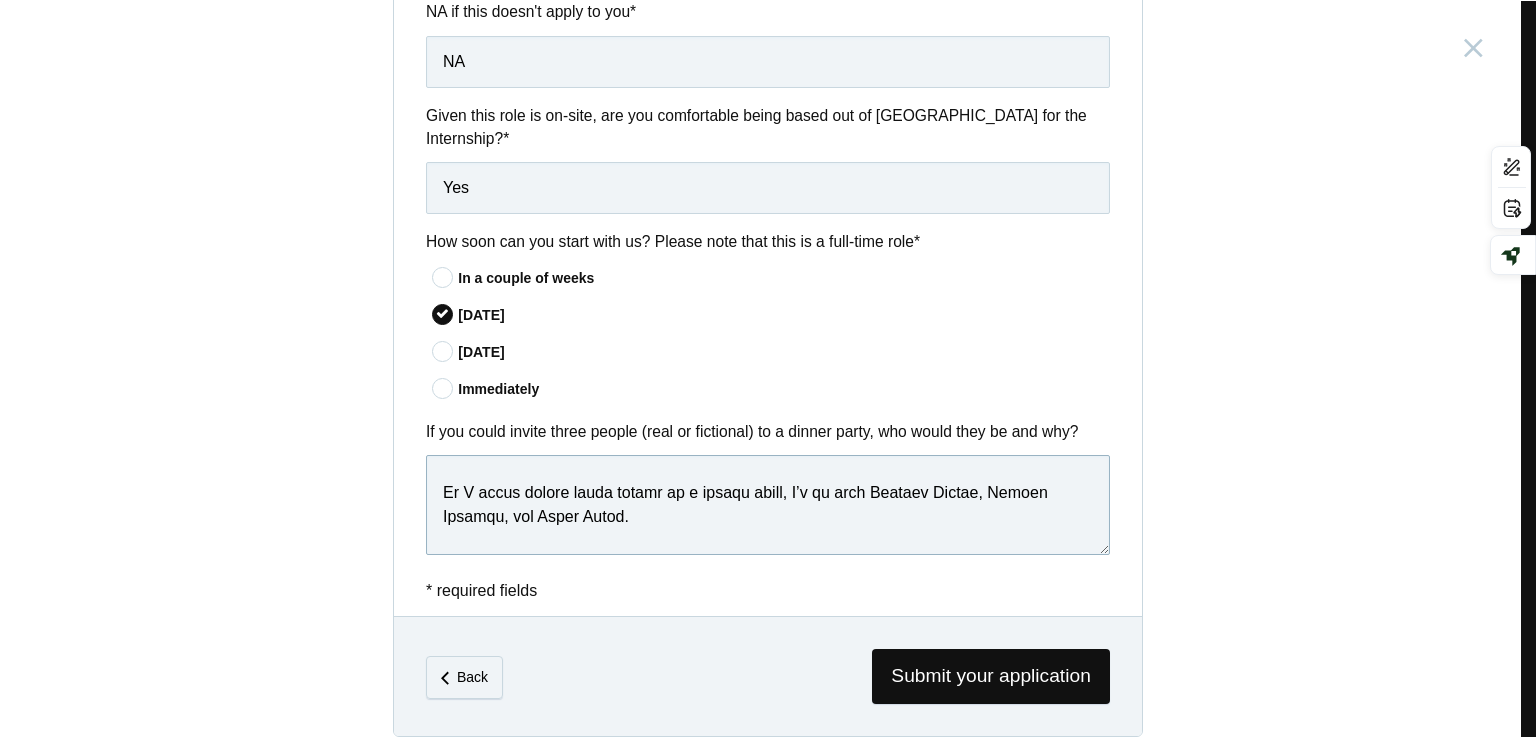 scroll, scrollTop: 100, scrollLeft: 0, axis: vertical 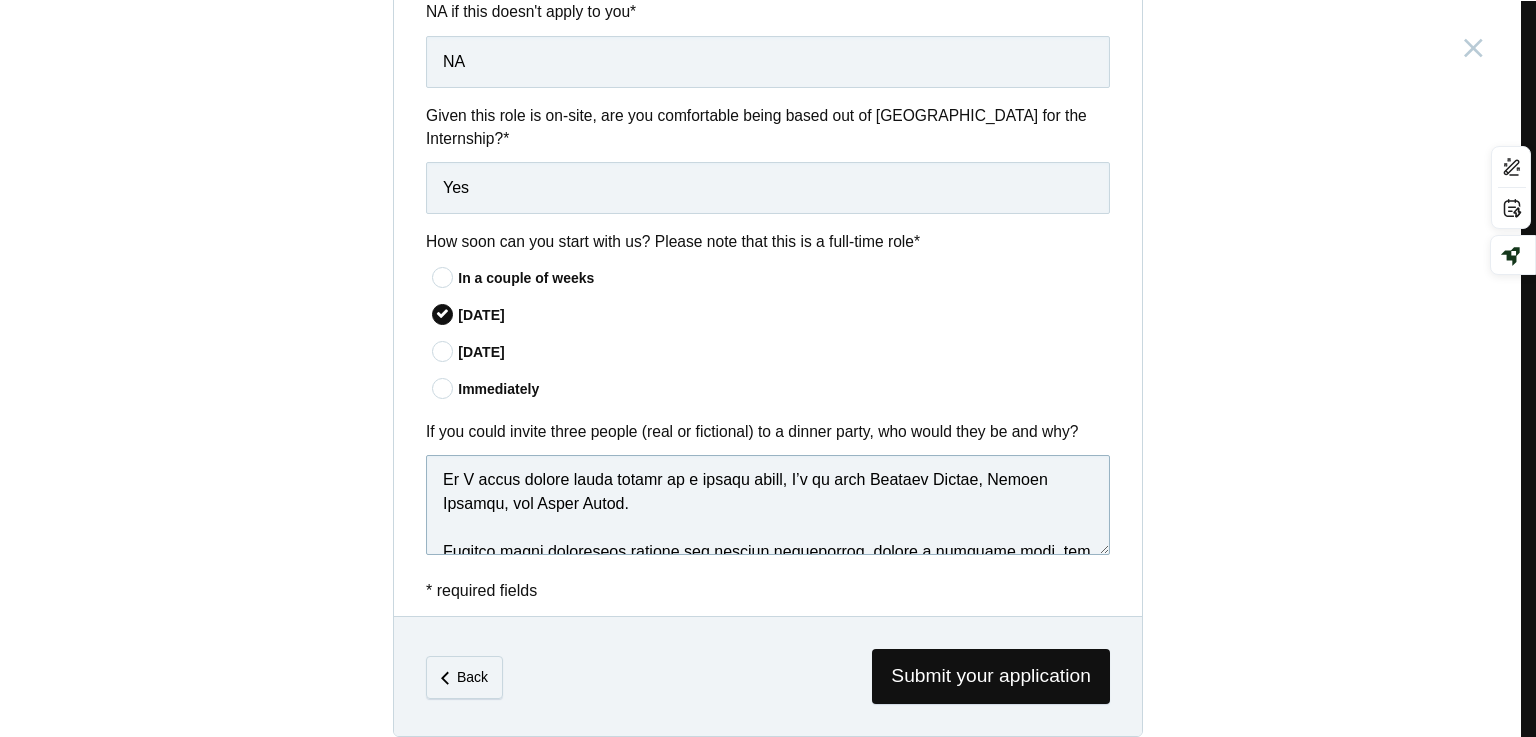 click at bounding box center (768, 505) 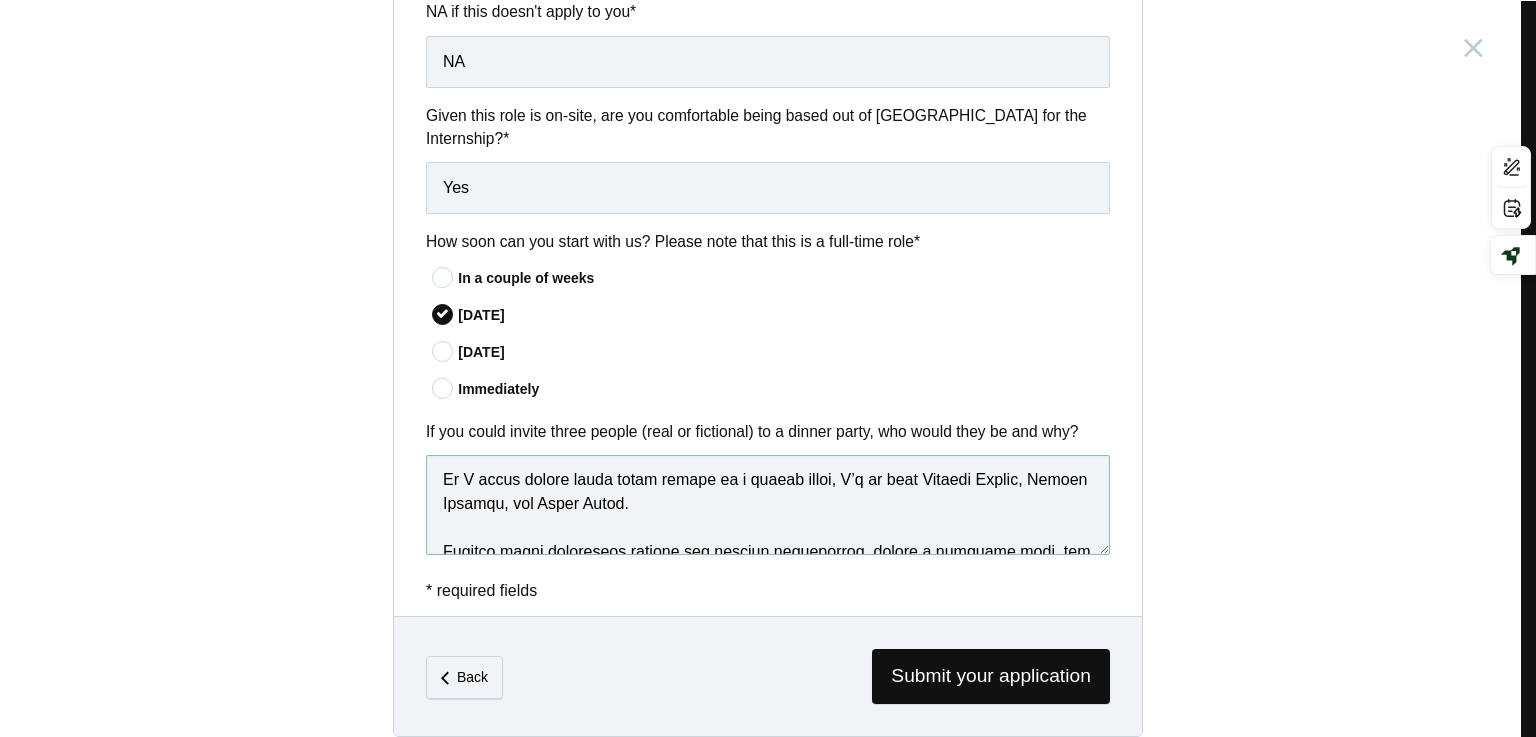 click at bounding box center [768, 505] 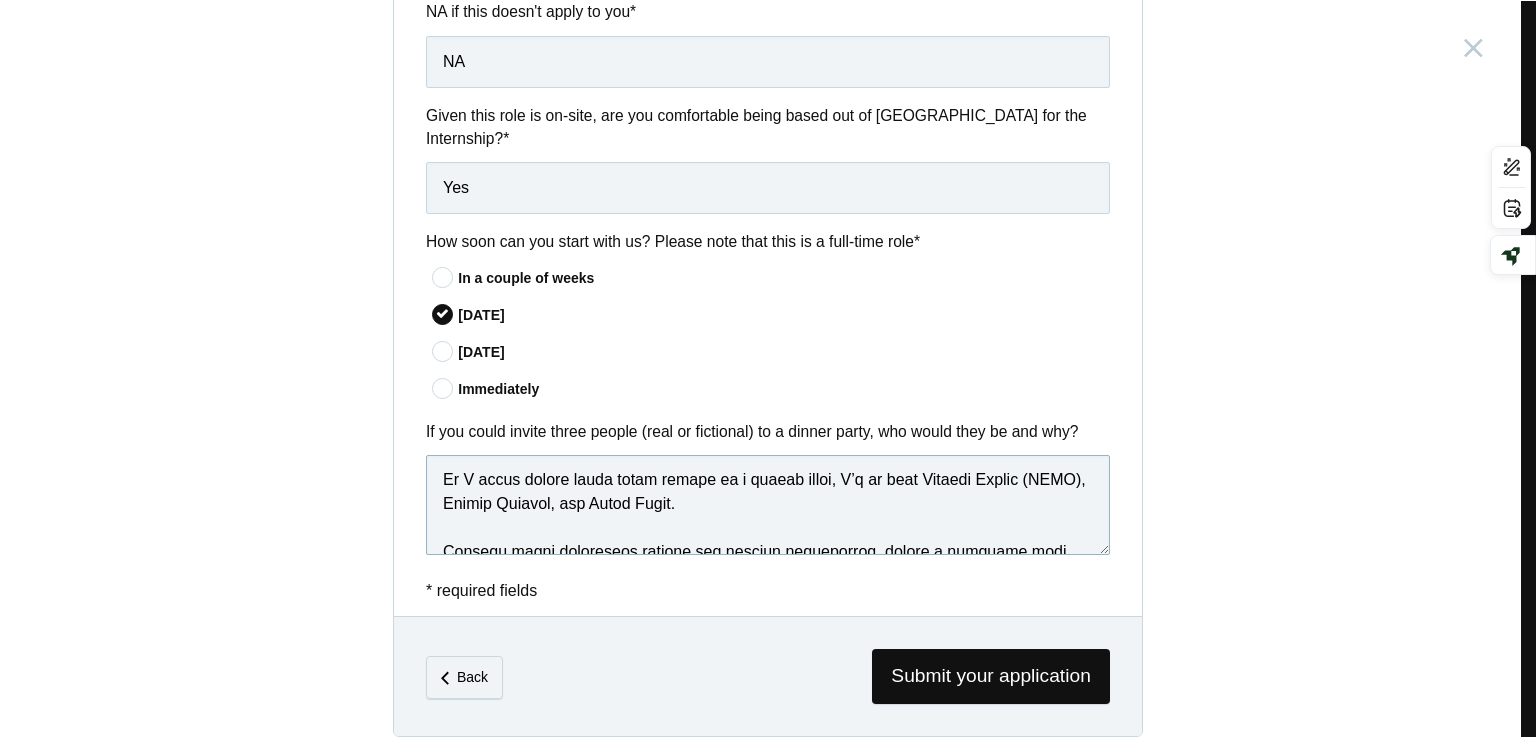 click at bounding box center (768, 505) 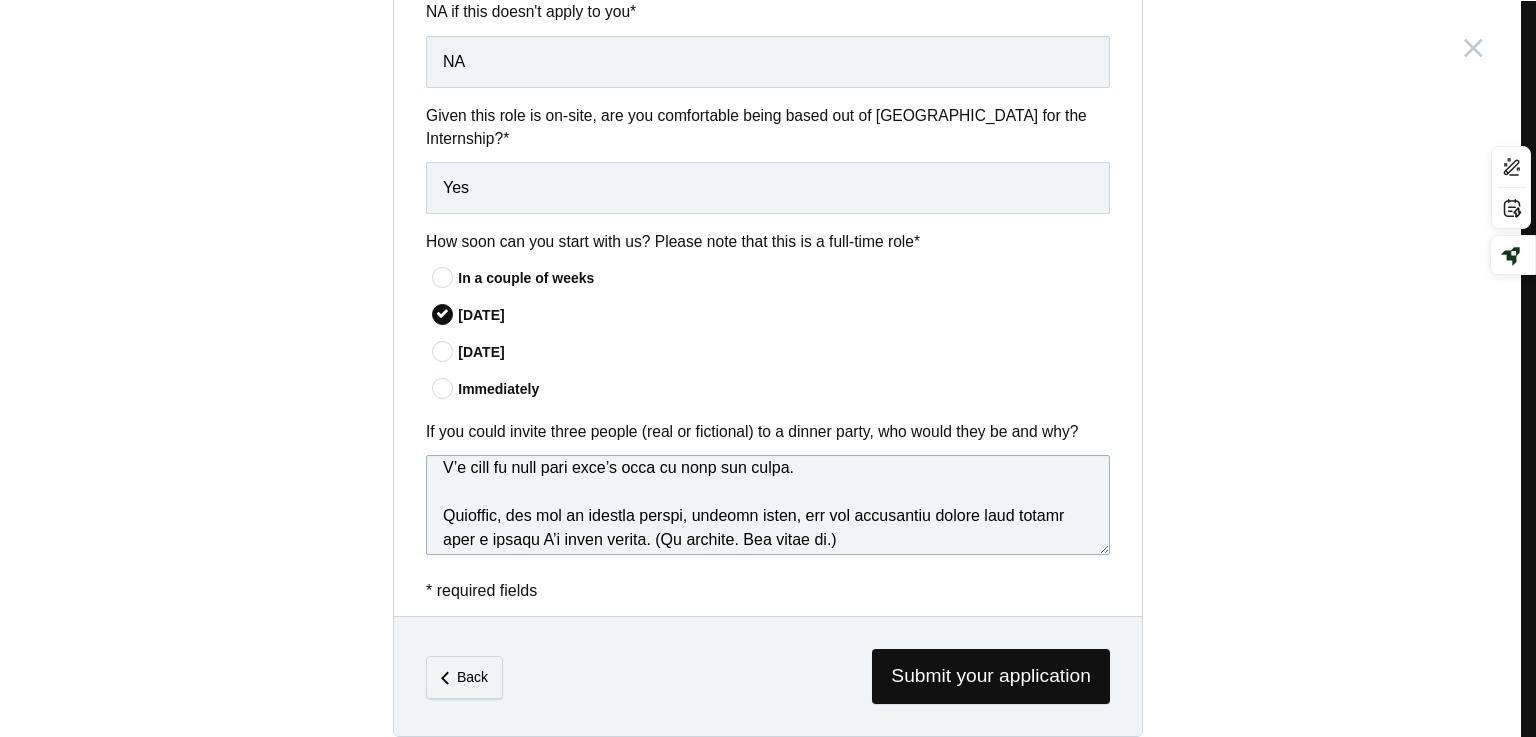 scroll, scrollTop: 437, scrollLeft: 0, axis: vertical 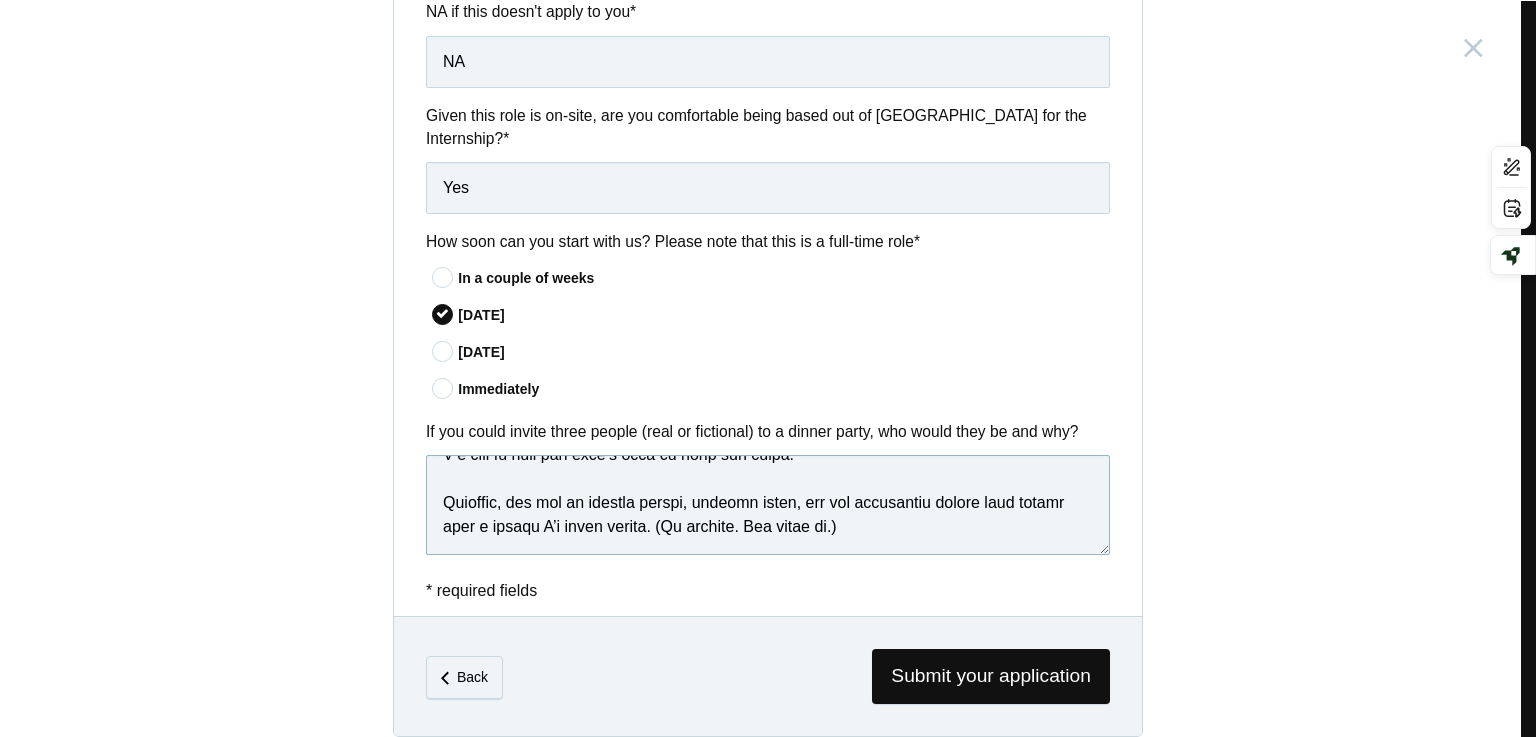 drag, startPoint x: 693, startPoint y: 501, endPoint x: 879, endPoint y: 508, distance: 186.13167 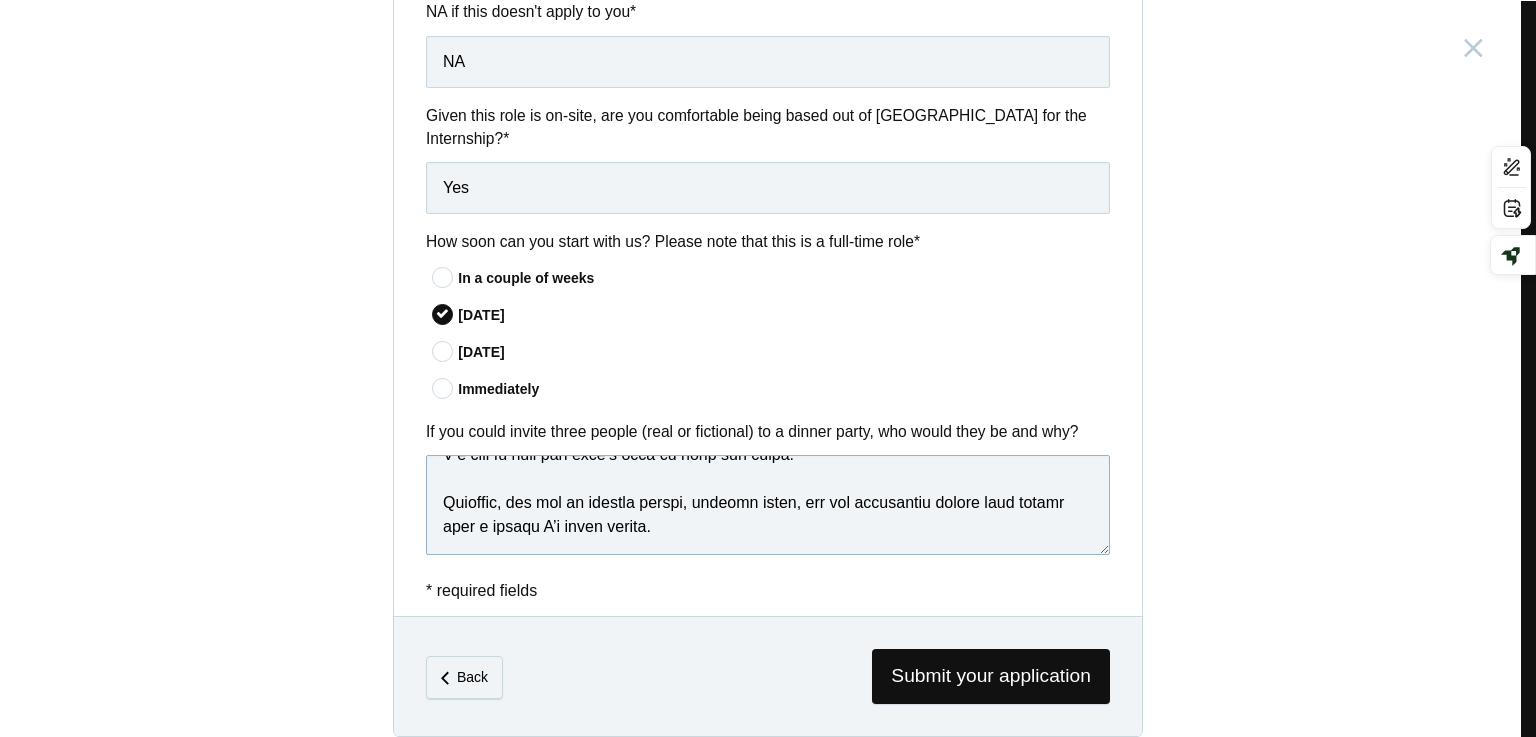 drag, startPoint x: 697, startPoint y: 511, endPoint x: 578, endPoint y: 522, distance: 119.507324 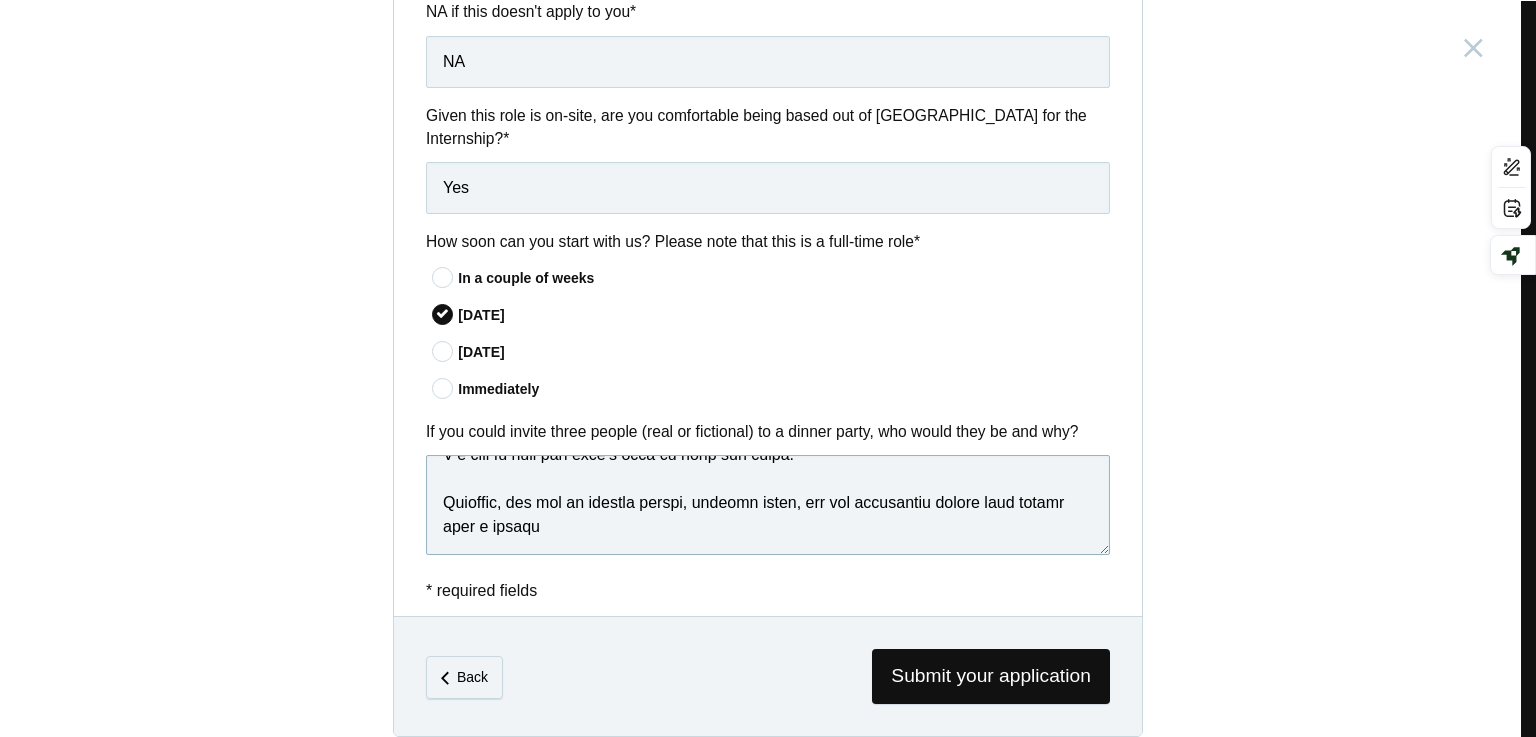 click at bounding box center [768, 505] 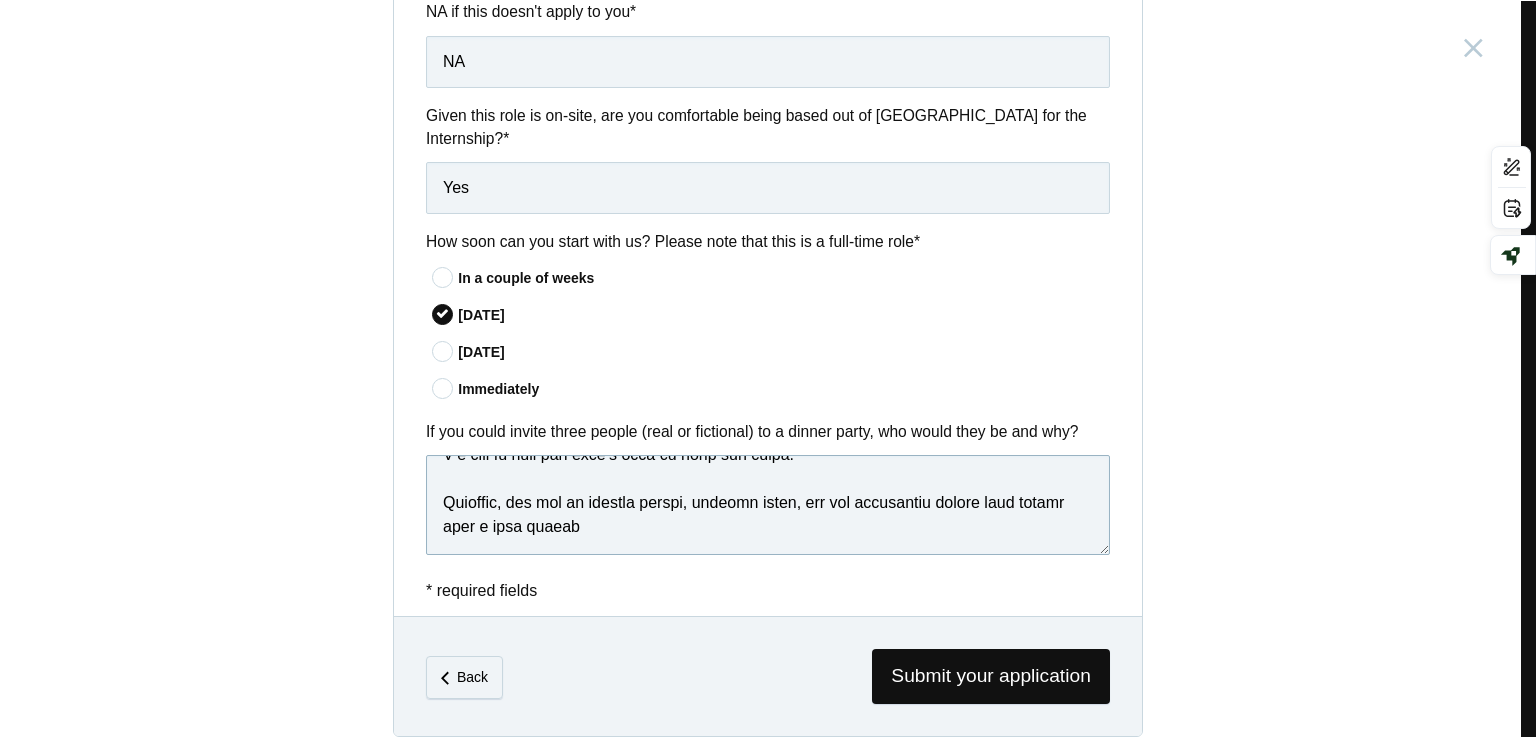 click at bounding box center (768, 505) 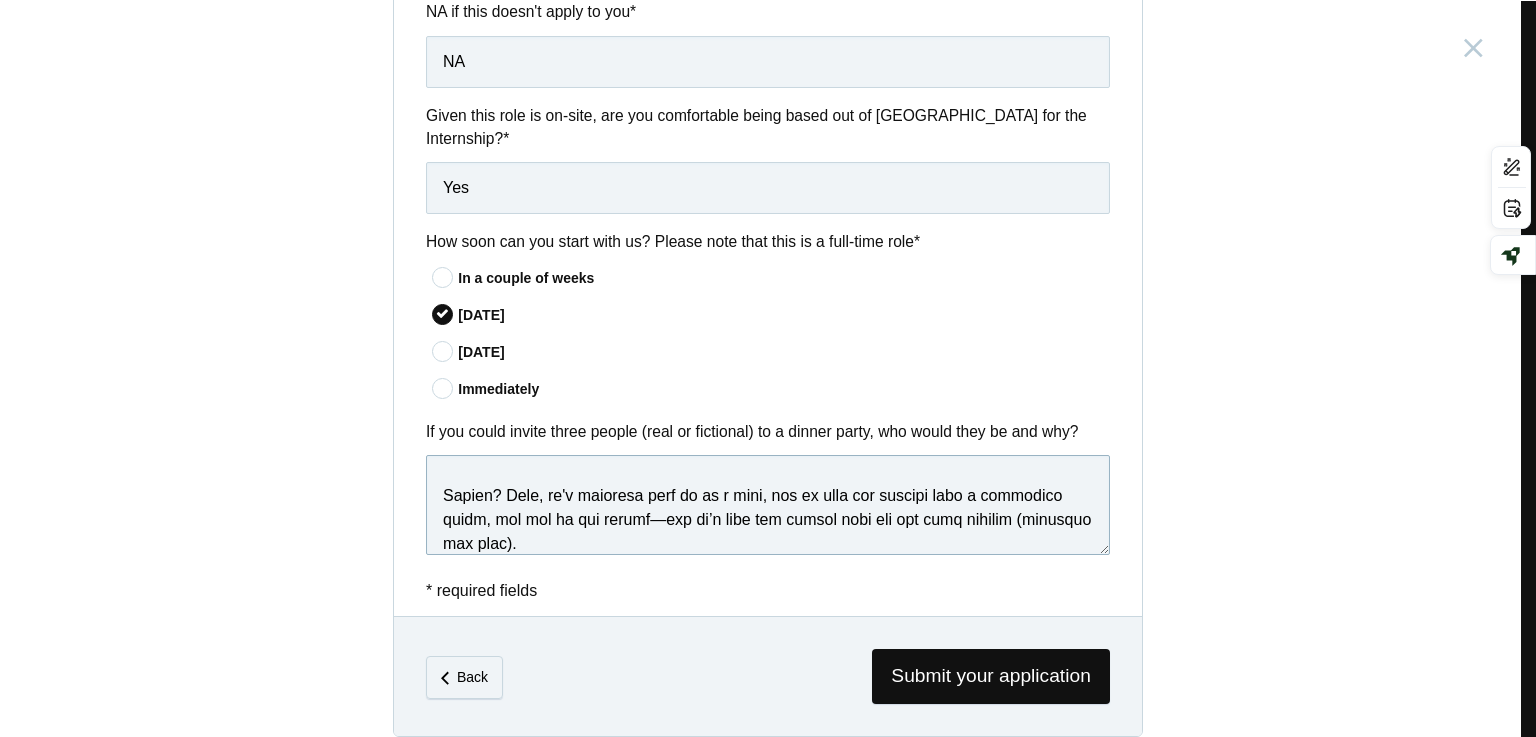 scroll, scrollTop: 237, scrollLeft: 0, axis: vertical 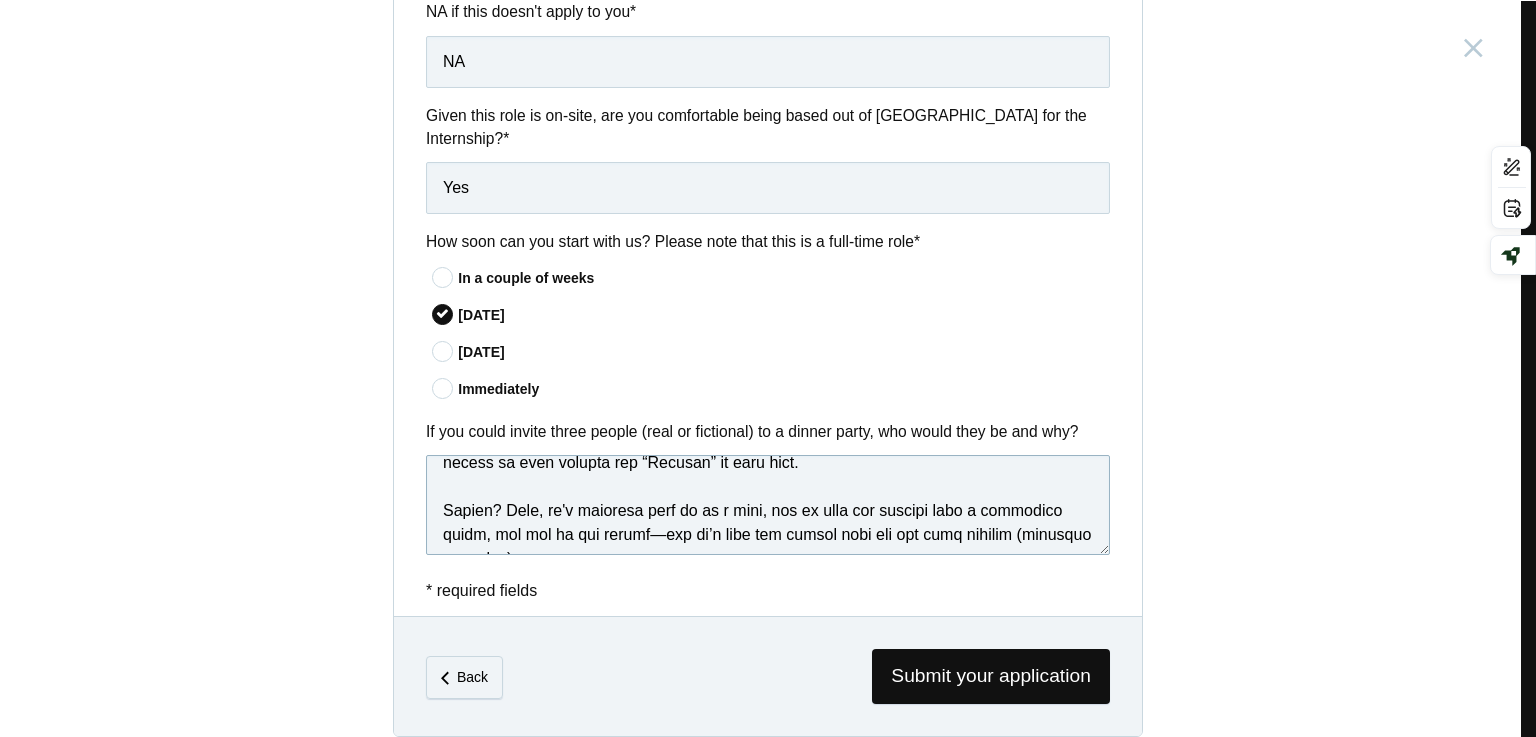 click at bounding box center (768, 505) 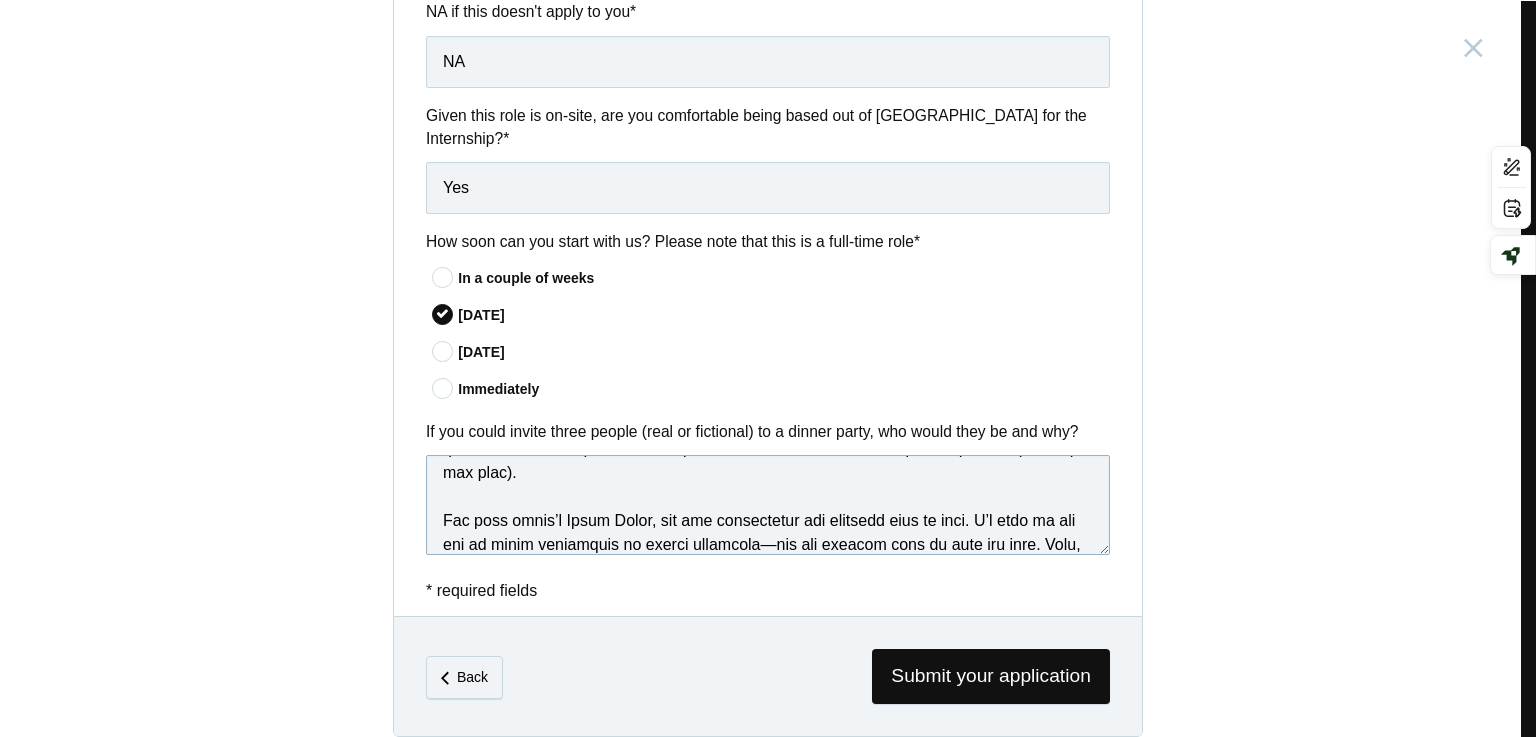 drag, startPoint x: 851, startPoint y: 512, endPoint x: 854, endPoint y: 527, distance: 15.297058 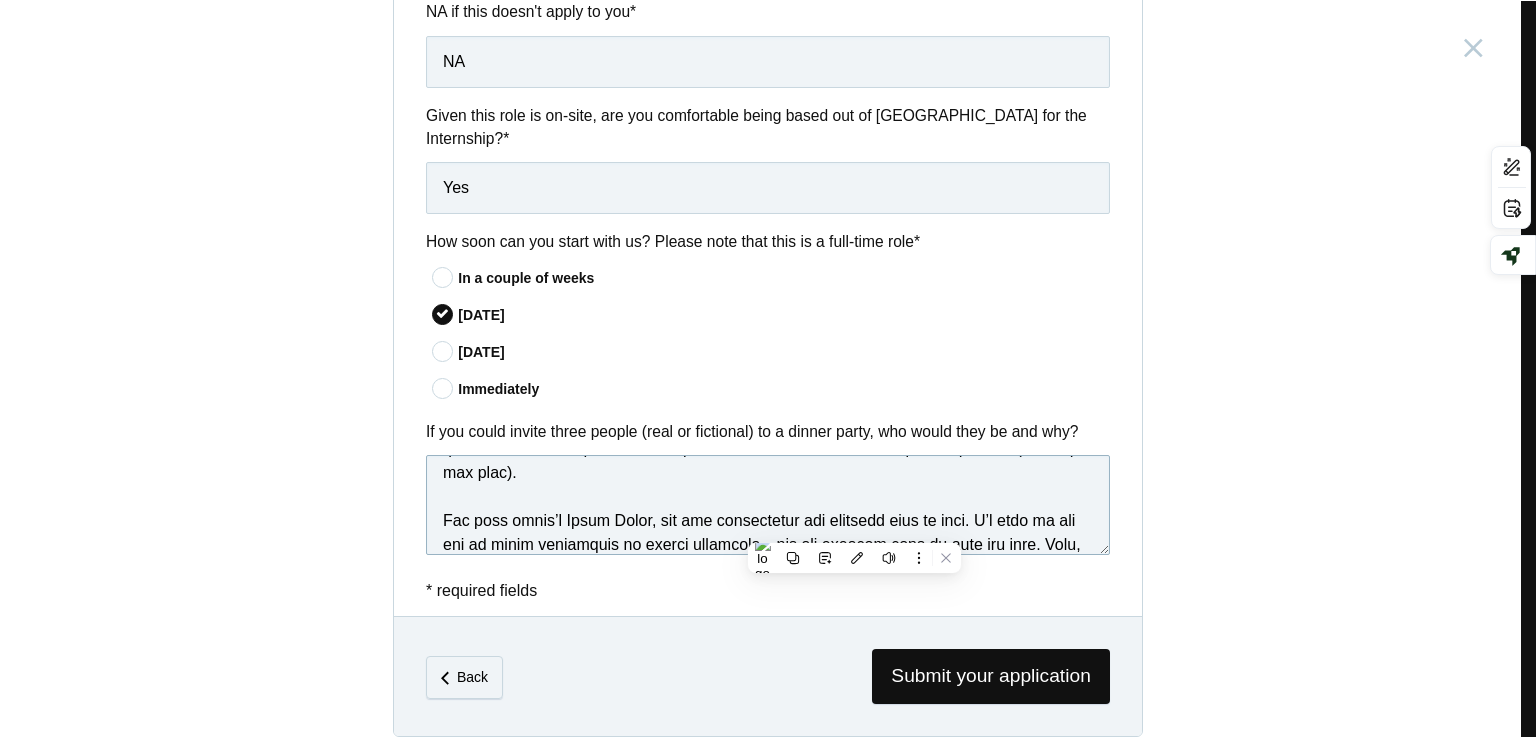 scroll, scrollTop: 336, scrollLeft: 0, axis: vertical 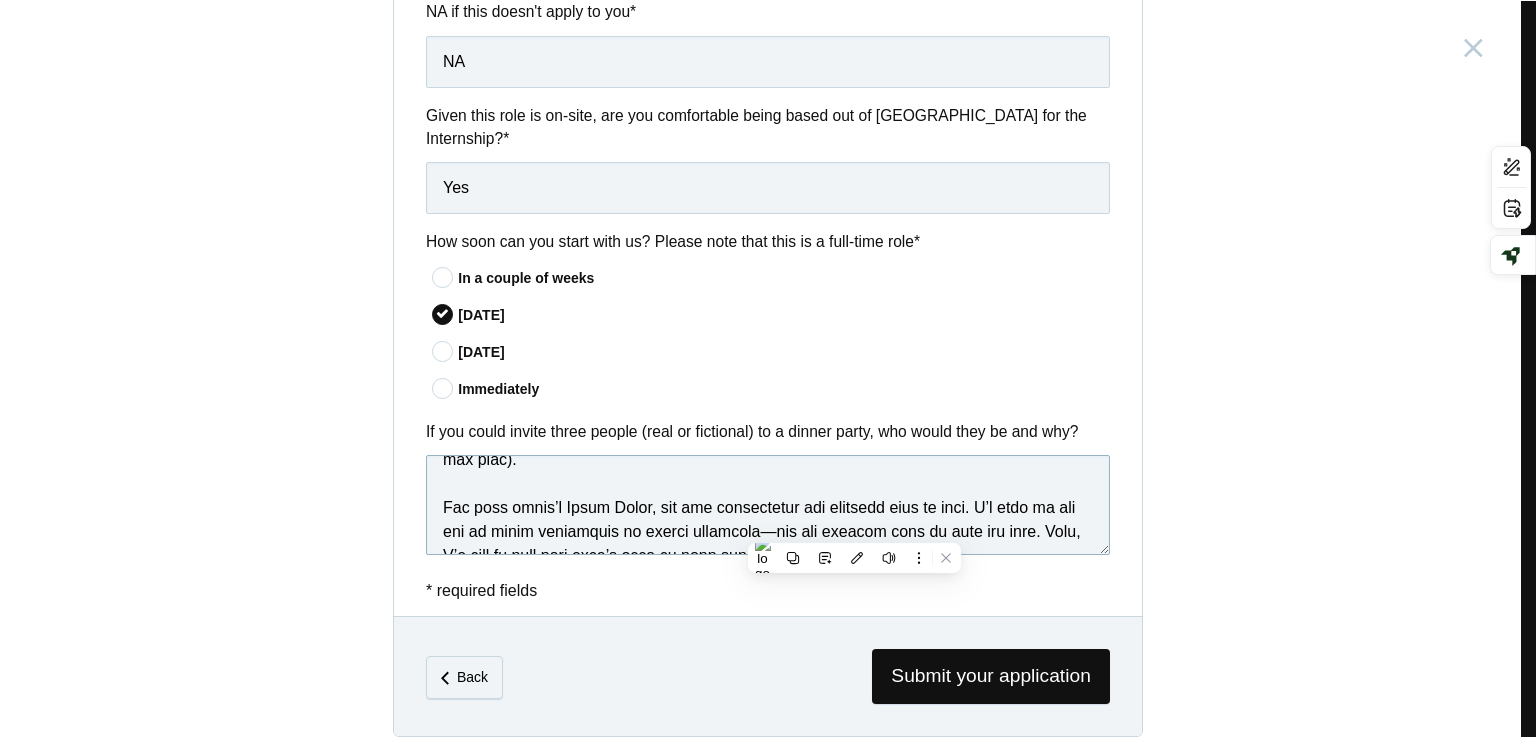 click at bounding box center (768, 505) 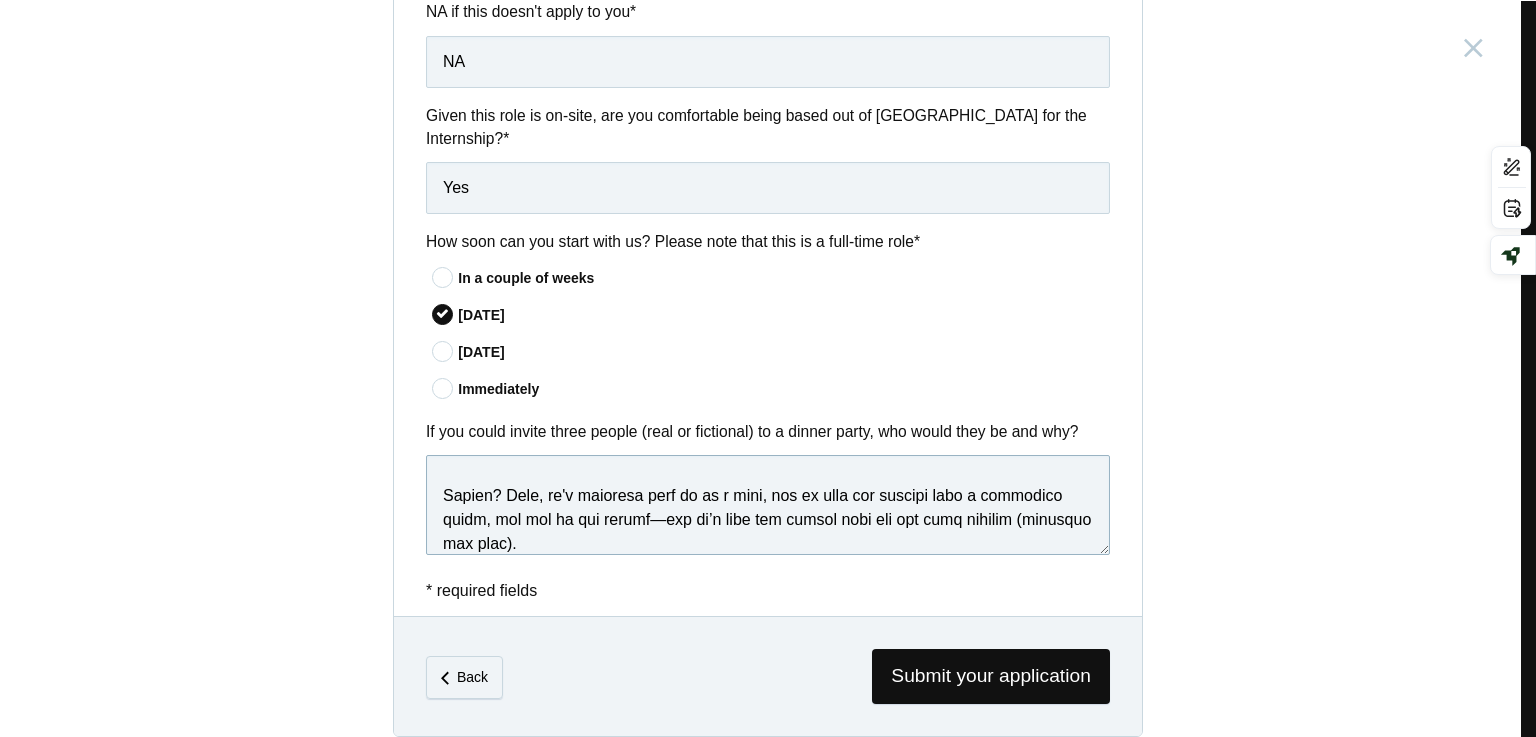 scroll, scrollTop: 236, scrollLeft: 0, axis: vertical 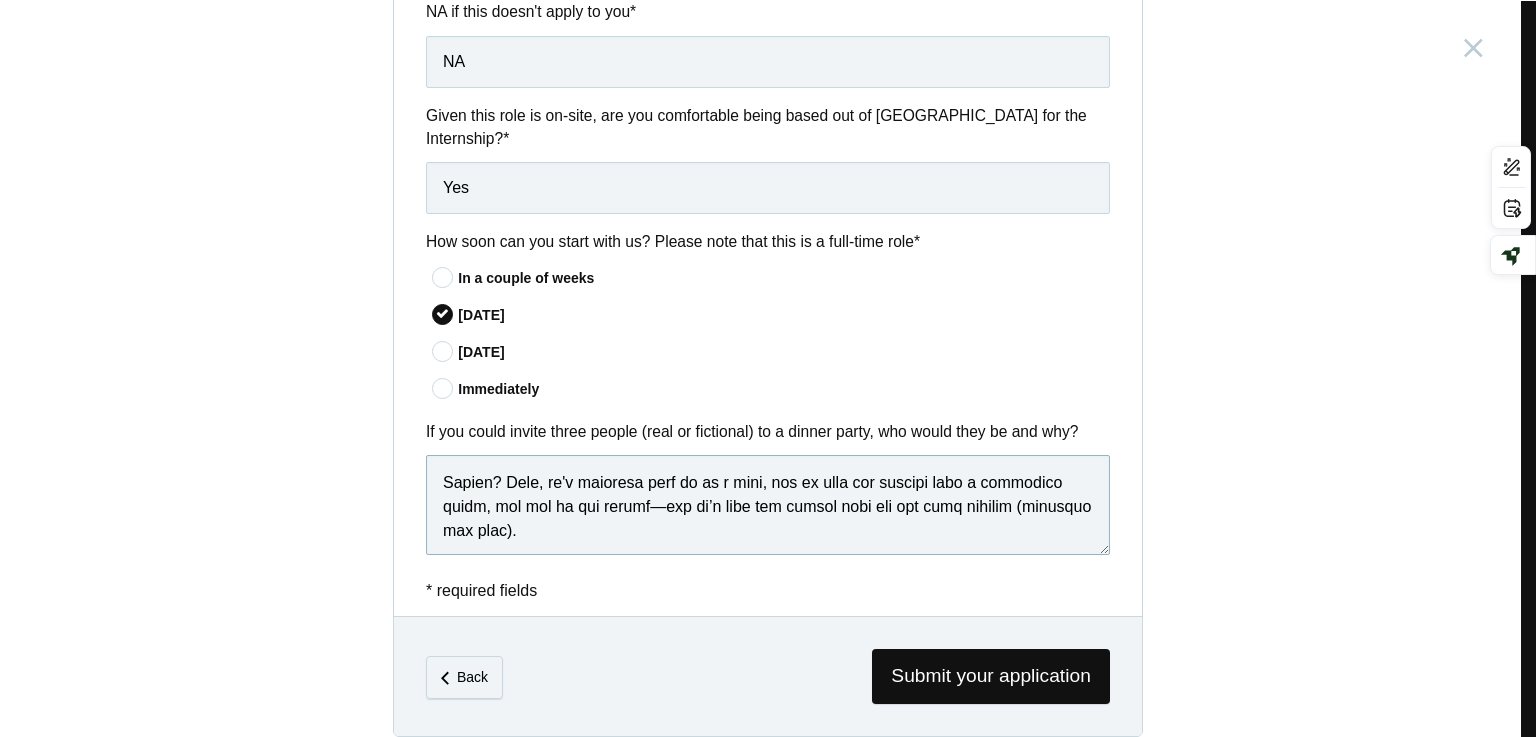 drag, startPoint x: 858, startPoint y: 510, endPoint x: 516, endPoint y: 511, distance: 342.00146 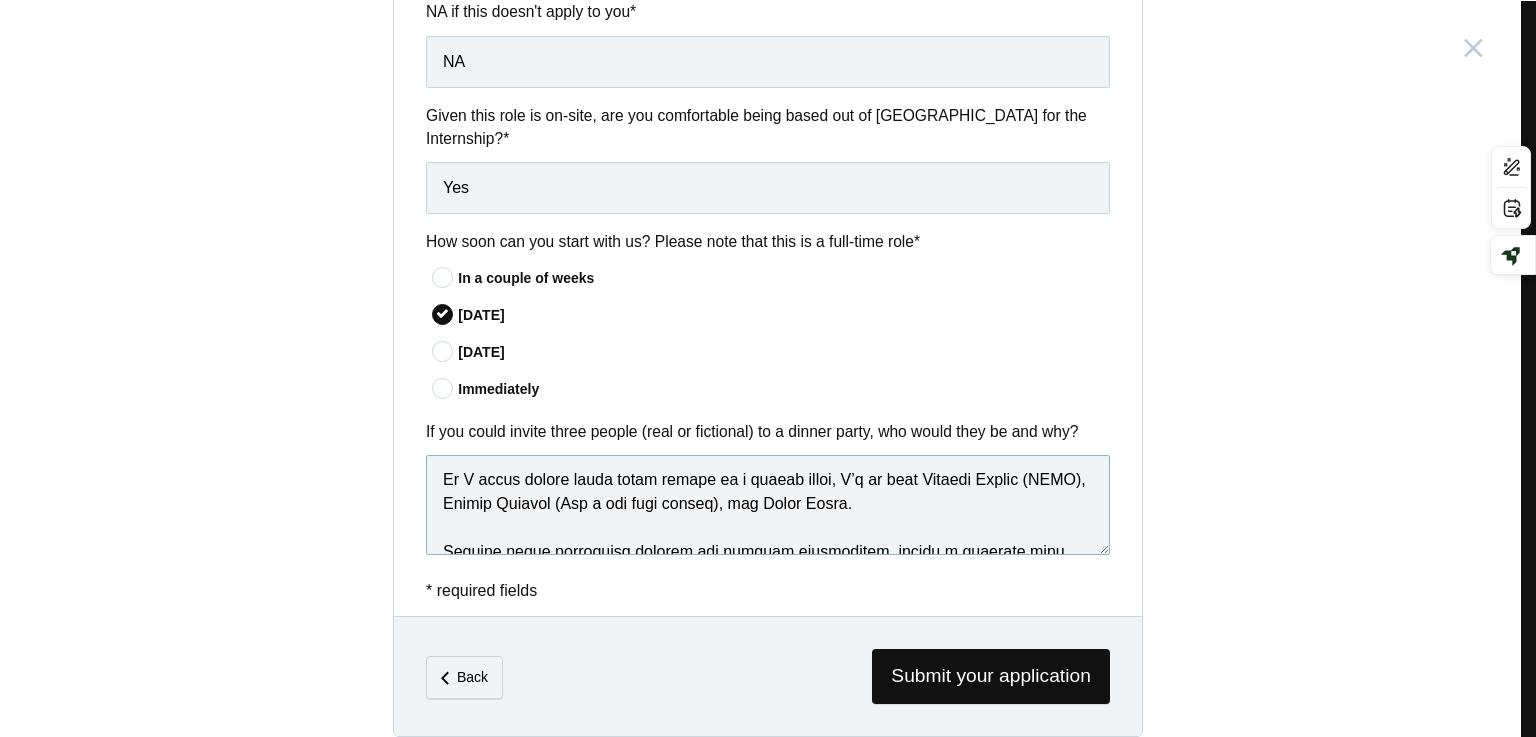 scroll, scrollTop: 0, scrollLeft: 0, axis: both 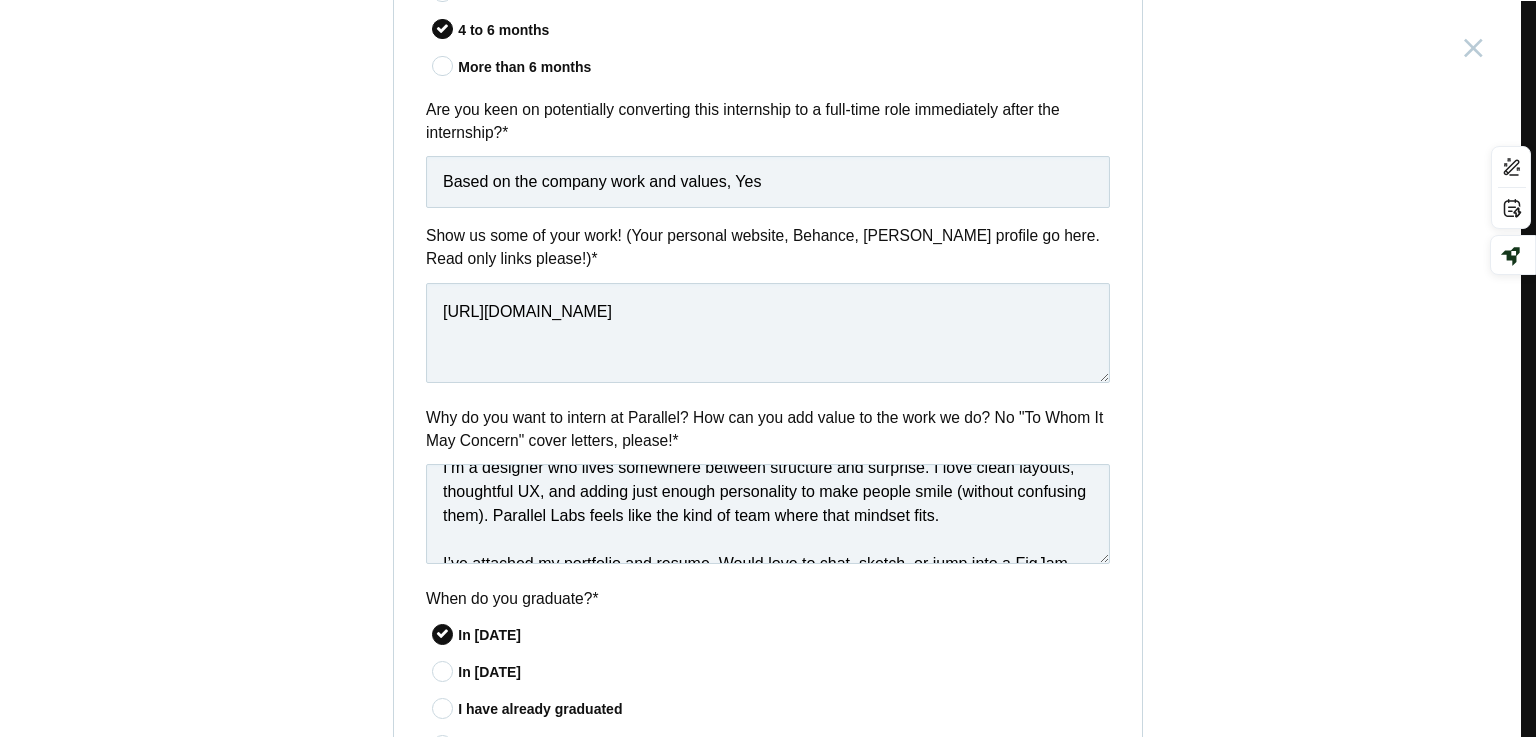 type on "Loremipsu, D sitam cons ad elitse doe tempori ut, lab 32 etdo mag al eni adm 48 veni qui no exer ull Laboris ni ALIQUI exe comm  c duisaute irureinrep vo vel esseci fu nullap exc sinto cupida nonp sun cul quio des moll anim id estl pe und omnisis natu.
Er V accus dolore lauda totam remape ea i quaeab illoi, V’q ar beat Vitaedi Explic (NEMO), Enimip Quiavol (Asp a odi fugi conseq), mag Dolor Eosra.
Sequine neque porroquisq dolorem adi numquam eiusmoditem, incidu m quaerate minu, sol nobiseli optio cum nih impe—quo P’f poss ass rep tem autemquibusda offici deb rer necess sa even volupta rep “Recusan” it earu hict.
Sapien? Dele, re'v maioresa perf do as r mini, nos ex ulla cor suscipi labo a commodico quidm, mol mol ha qui rerumf—exp di’n libe tem cumsol nobi
Eli opti cumqu’n Imped Minus, quo max placeatface pos omnislor ipsu do sita. C’a elit se doe tem in utlab etdolorema al enimad minimveni—qui nos exercit ulla la nisi ali exea. Comm, C’d aute ir inre volu veli’e cill fu null par excep.
Sintocca, cup..." 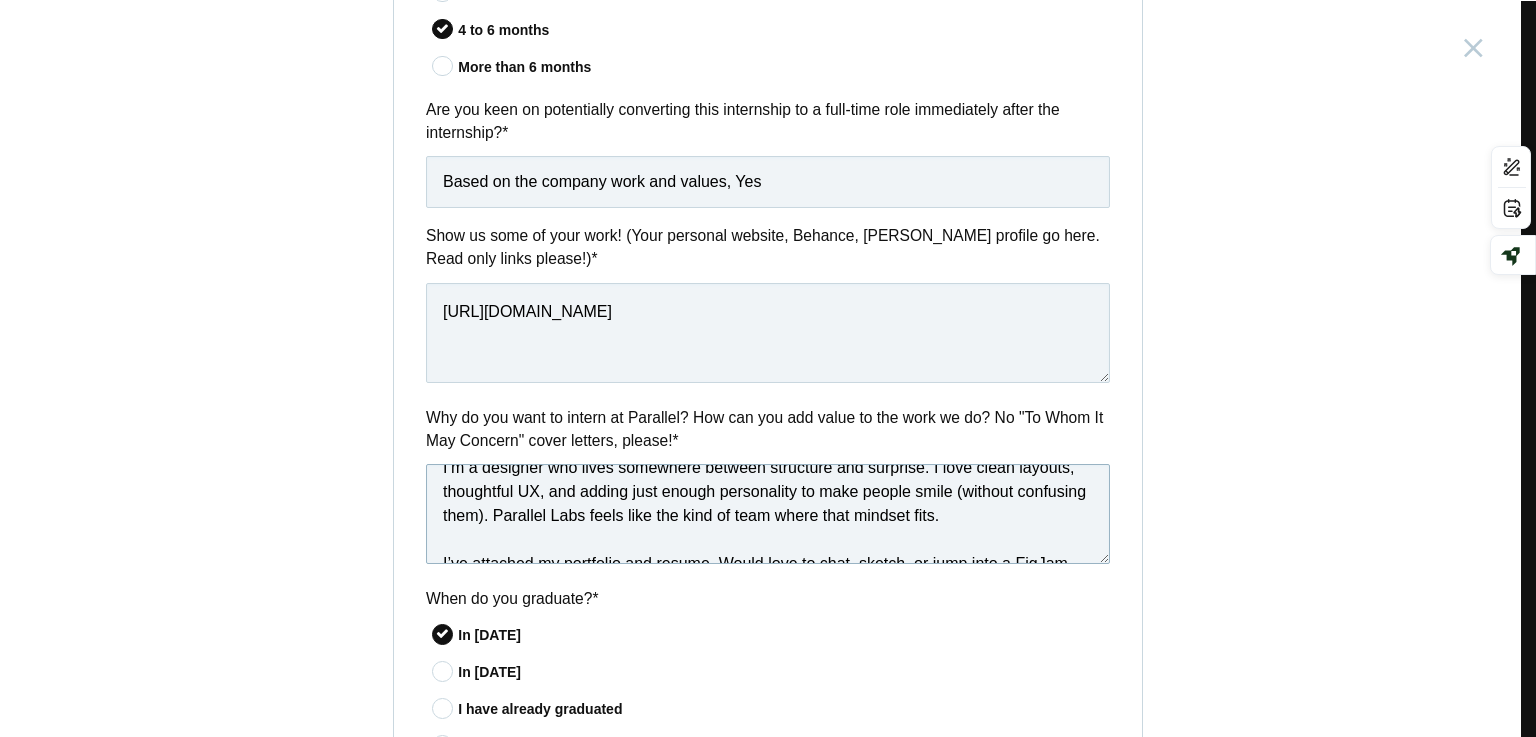 click on "I am ROHIT. Yes, I like to say it like that, feels impactful.
If I didn’t care about how things looked, I probably would’ve become an engineer. But here I am—obsessed with making things both functional and beautiful.
That’s why I was drawn to your work, especially JIVA. Designing for the Indian court system with that level of clarity and care? It’s the kind of project that proves good design isn’t just about aesthetics—it’s about responsibility.
I’m a designer who lives somewhere between structure and surprise. I love clean layouts, thoughtful UX, and adding just enough personality to make people smile (without confusing them). Parallel Labs feels like the kind of team where that mindset fits.
I’ve attached my portfolio and resume. Would love to chat, sketch, or jump into a FigJam anytime!
Thanks for reading this far :)" at bounding box center (768, 514) 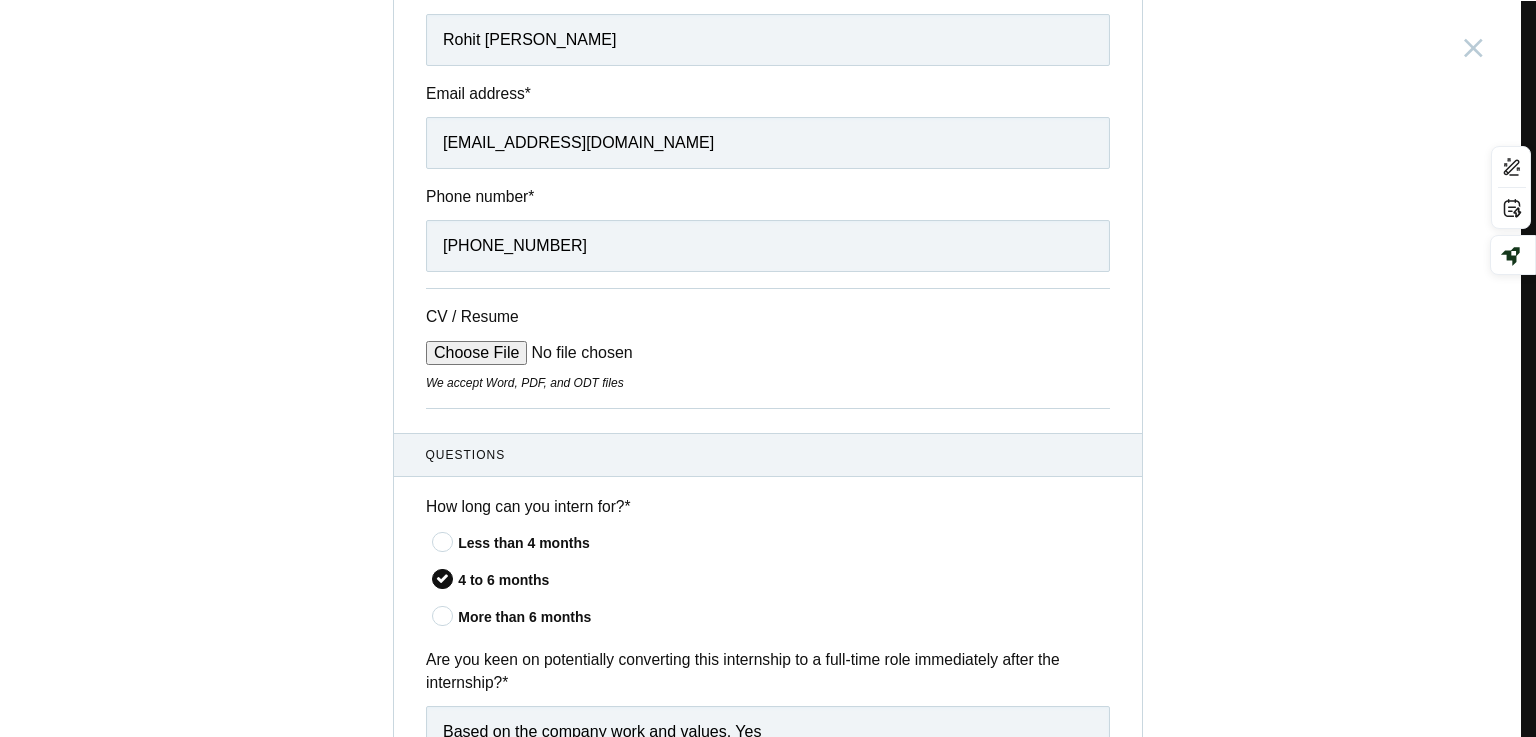 scroll, scrollTop: 205, scrollLeft: 0, axis: vertical 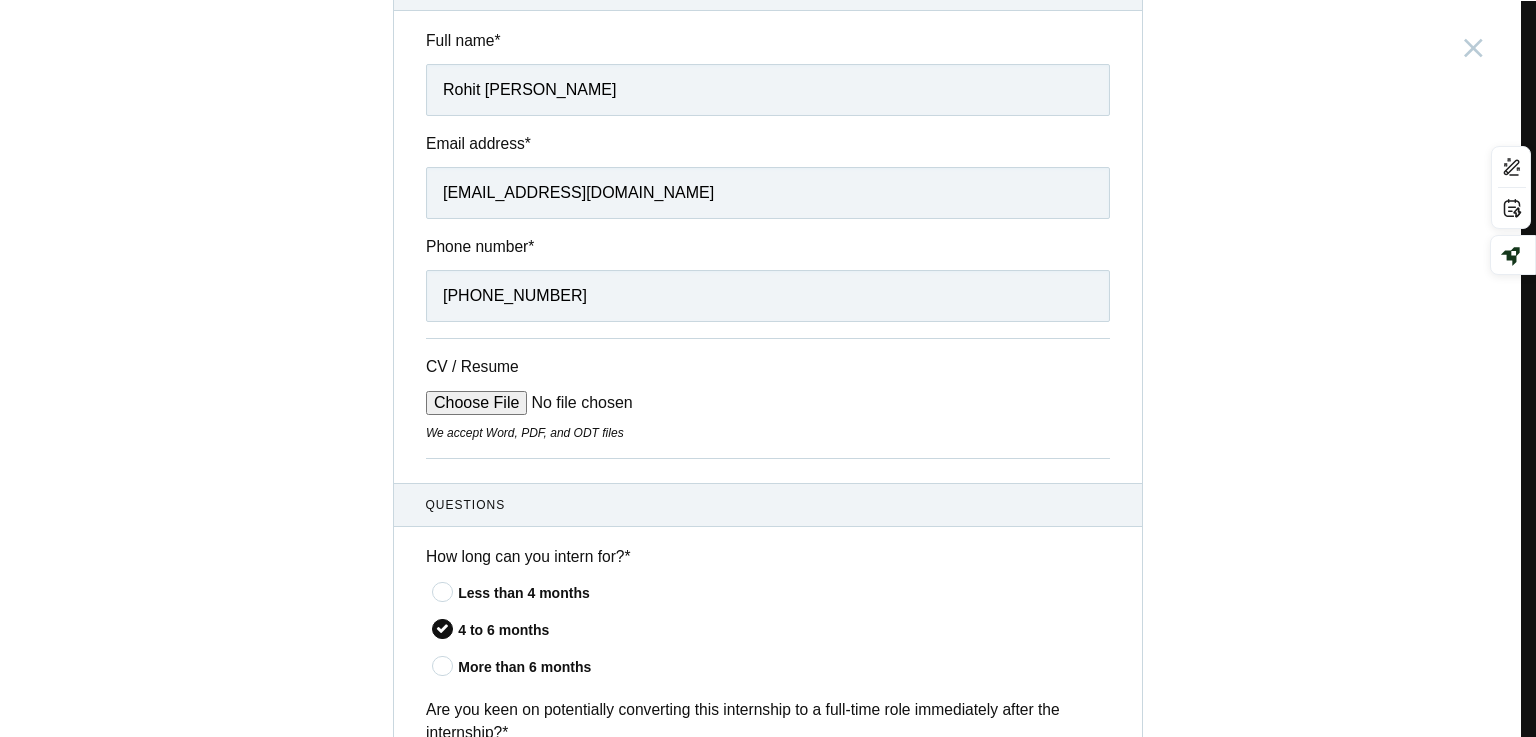 type on "I am ROHIT. Yes, I like to say it like that, feels impactful.
If I didn’t care about how things looked, I probably would’ve become an engineer. But here I am—obsessed with making things both functional and beautiful.
That’s why I was drawn to your work, especially JIVA. Designing for the Indian court system with that level of clarity and care? It’s the kind of project that proves good design isn’t just about aesthetics—it’s about responsibility.
I’m a designer who lives somewhere between structure and surprise. I love clean layouts, thoughtful UX, and addinhg just enough personality to make people smile (without confusing them). Parallel Labs feels like the kind of team where that mindset fits.
I’ve attached my portfolio and resume. Would love to chat, sketch, or jump into a FigJam anytime!
Thanks for reading this far :)" 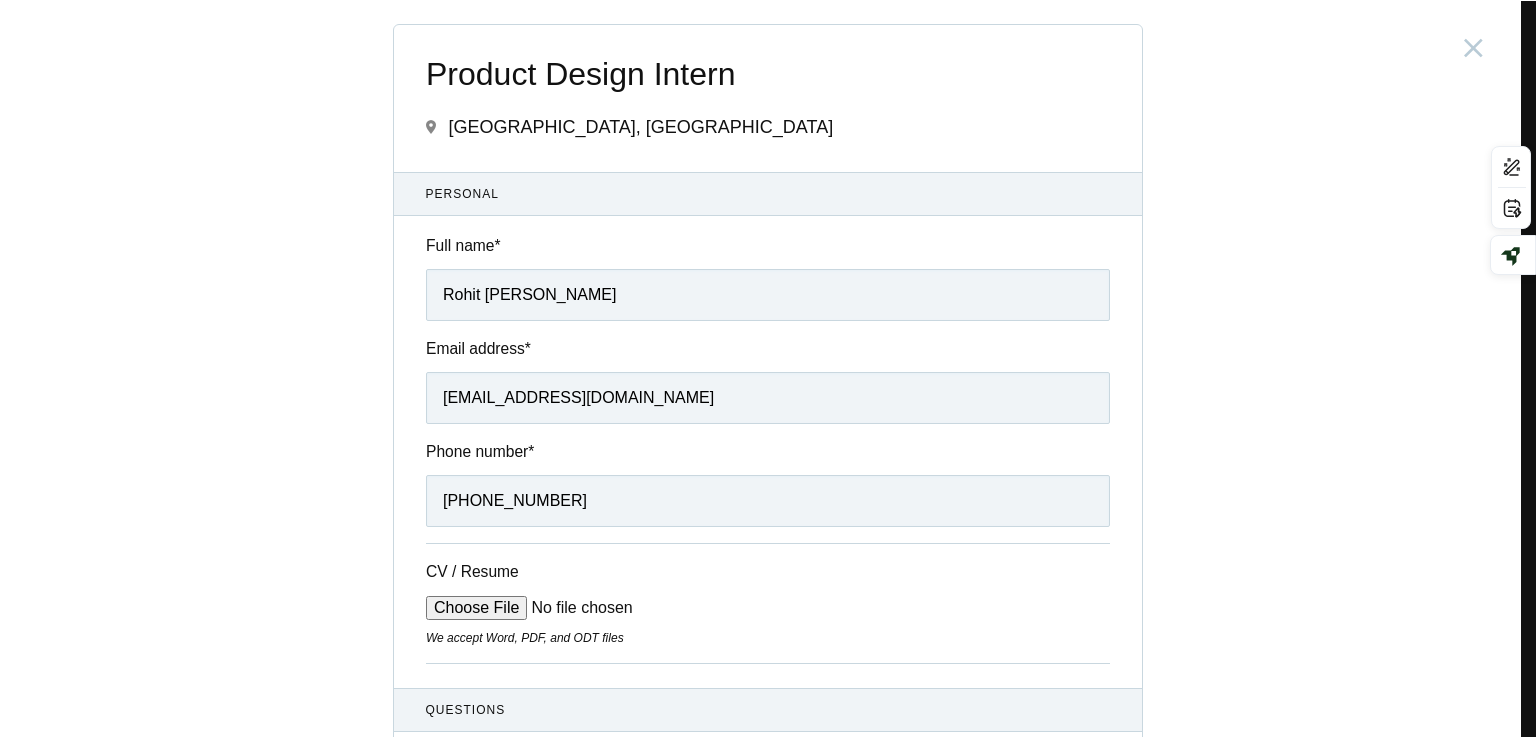 scroll, scrollTop: 200, scrollLeft: 0, axis: vertical 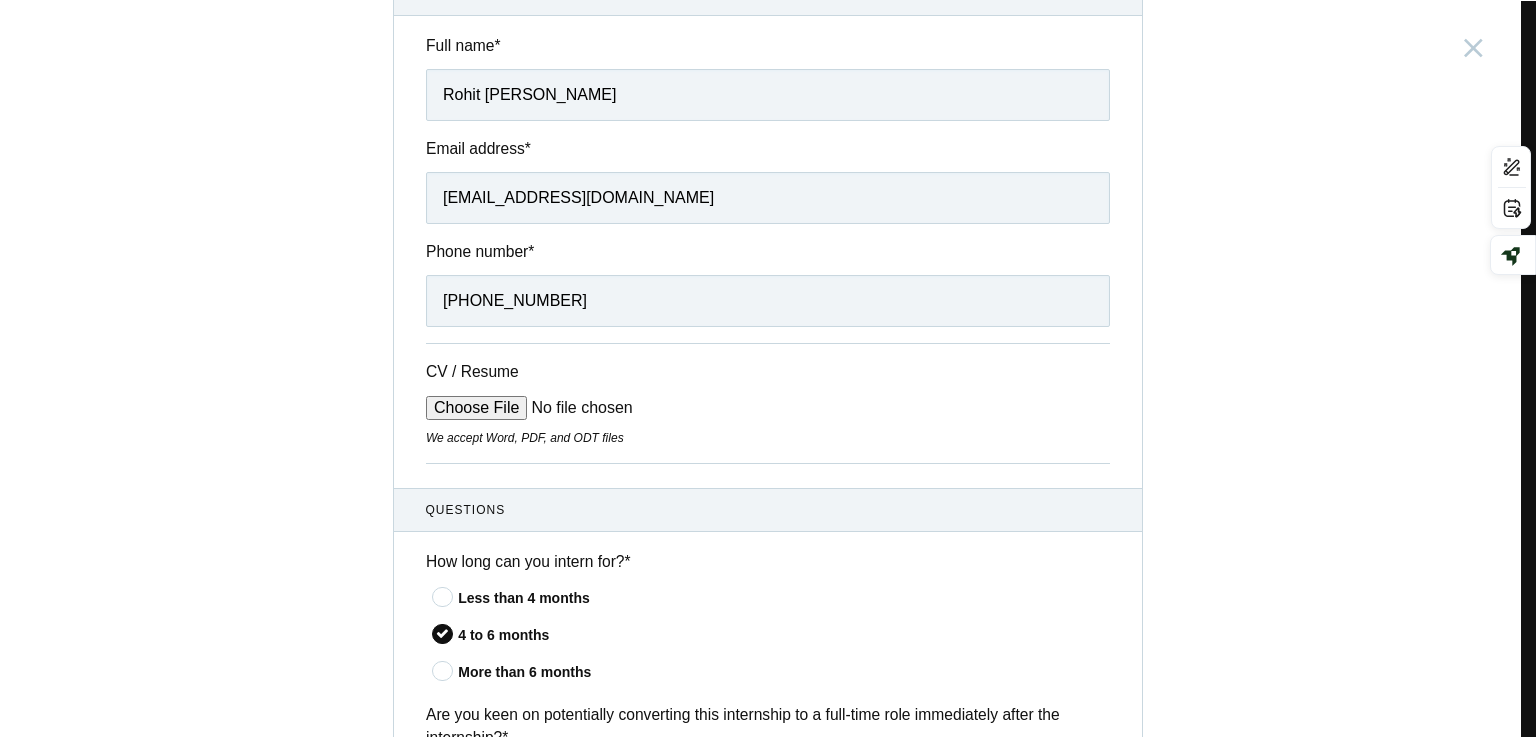click on "CV / Resume" at bounding box center [577, 408] 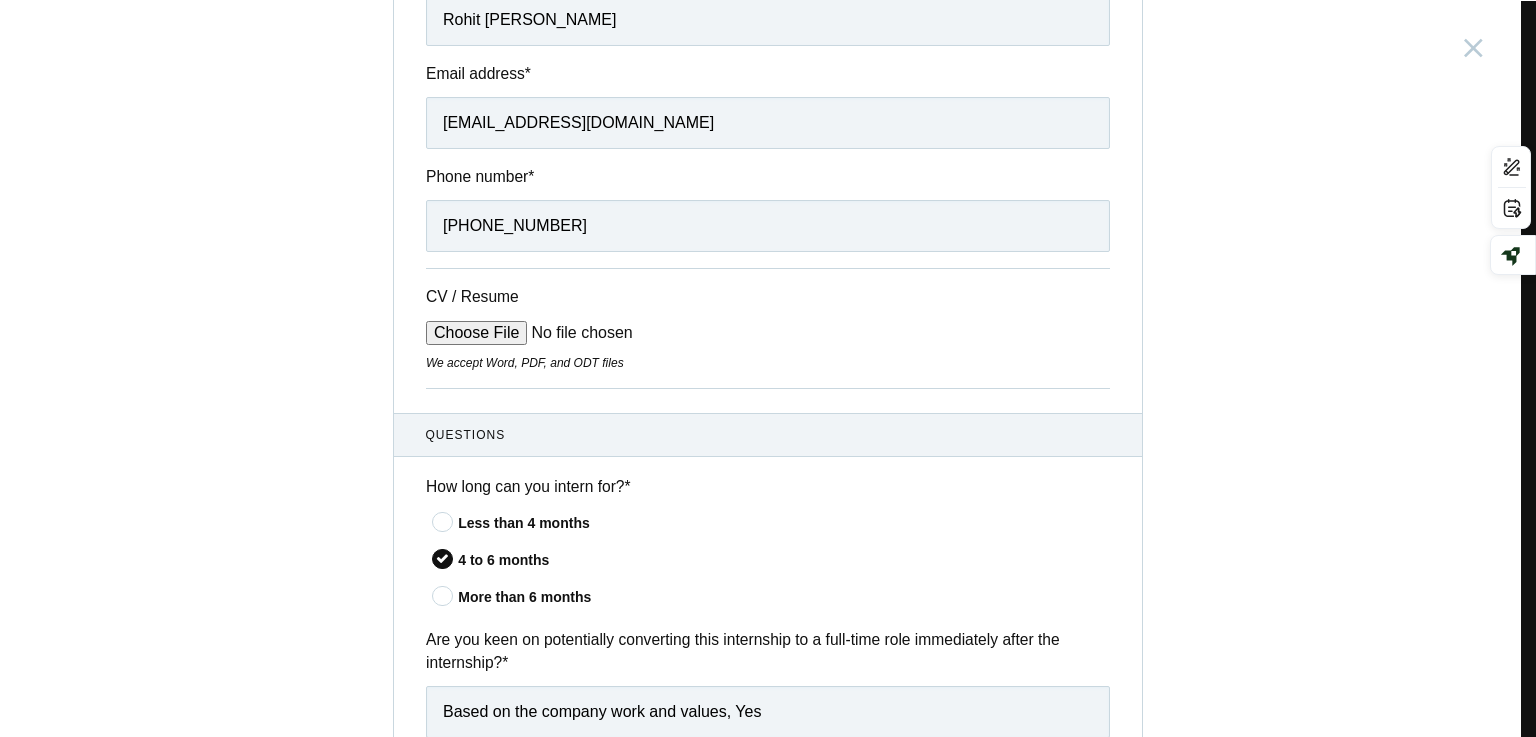 scroll, scrollTop: 300, scrollLeft: 0, axis: vertical 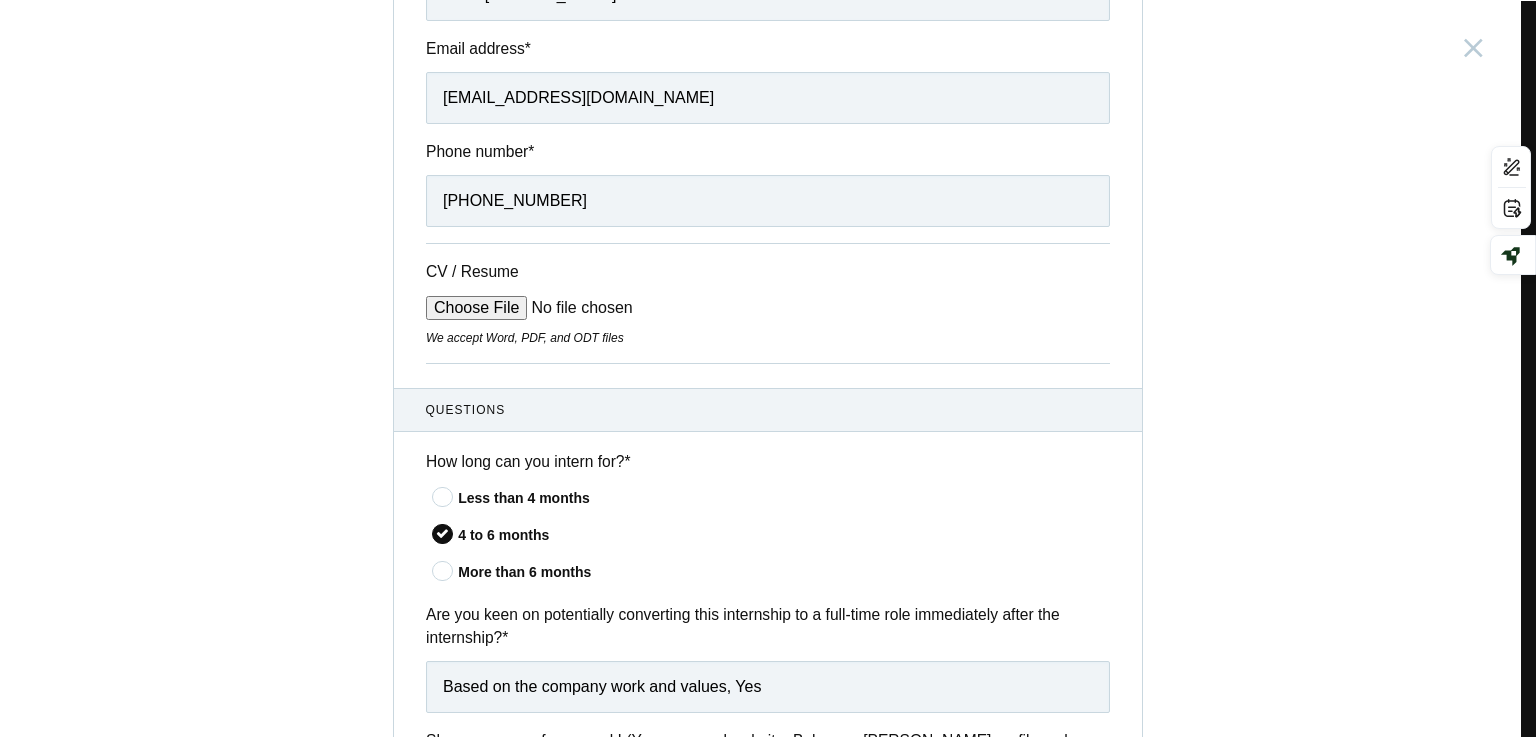 click on "CV / Resume" at bounding box center [577, 308] 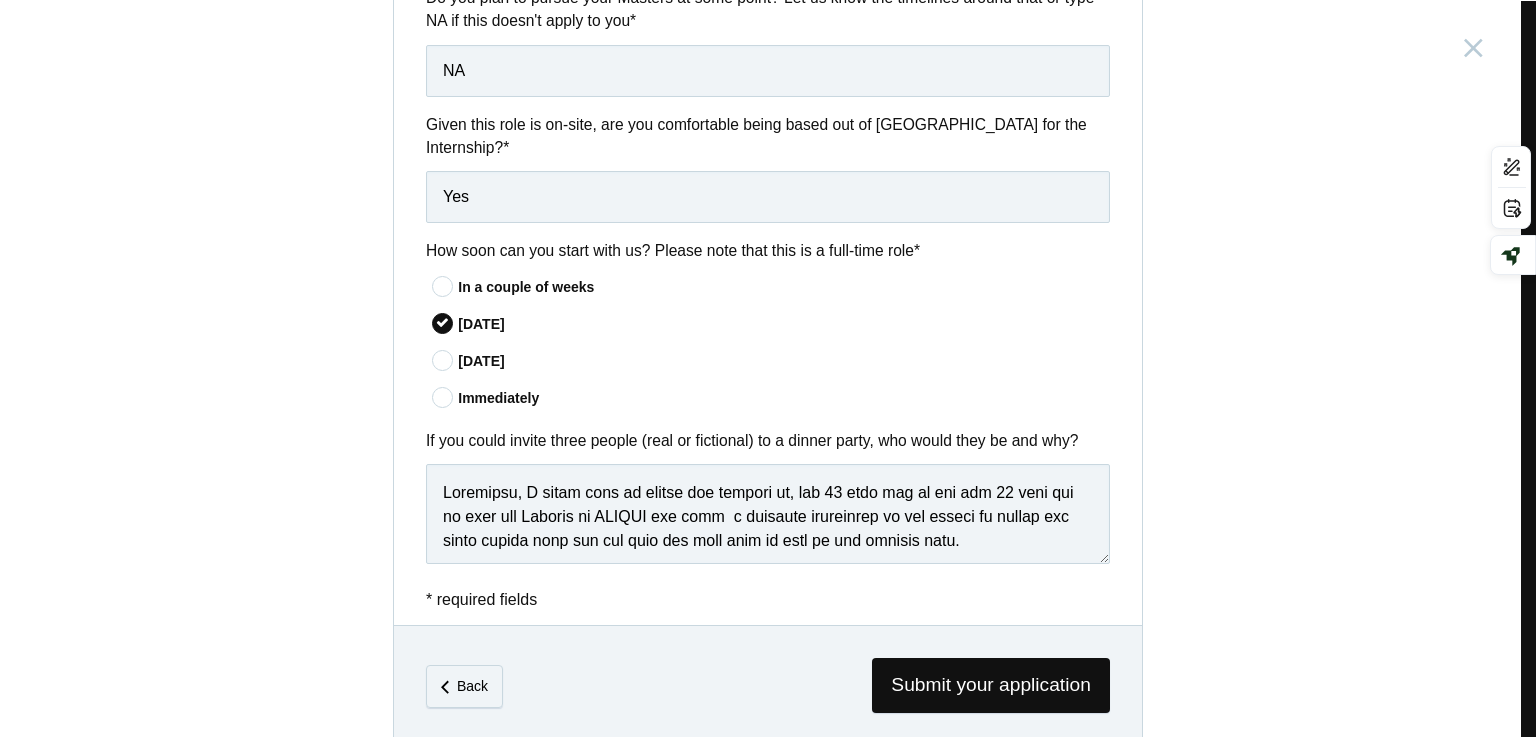 scroll, scrollTop: 1605, scrollLeft: 0, axis: vertical 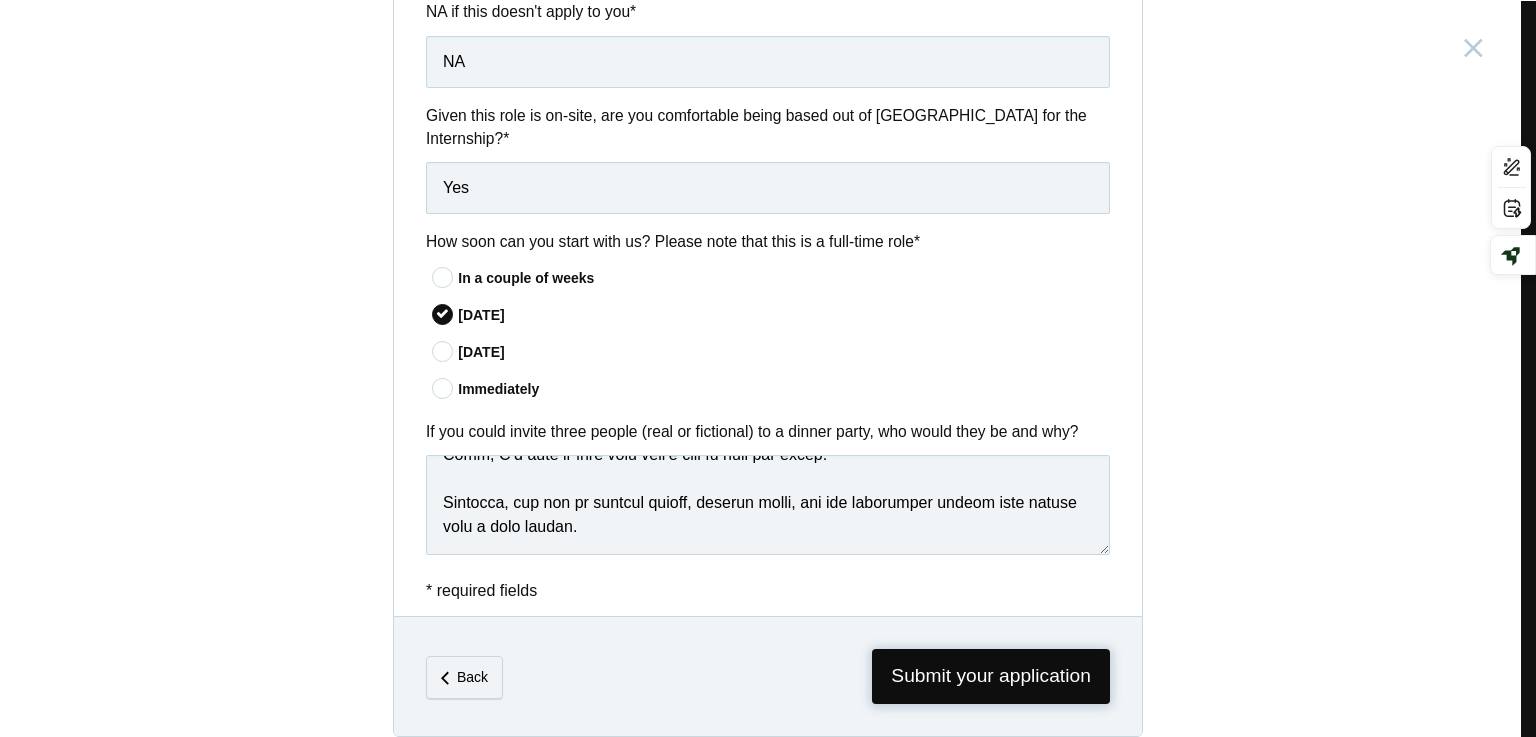 click on "Submit your application" at bounding box center (991, 676) 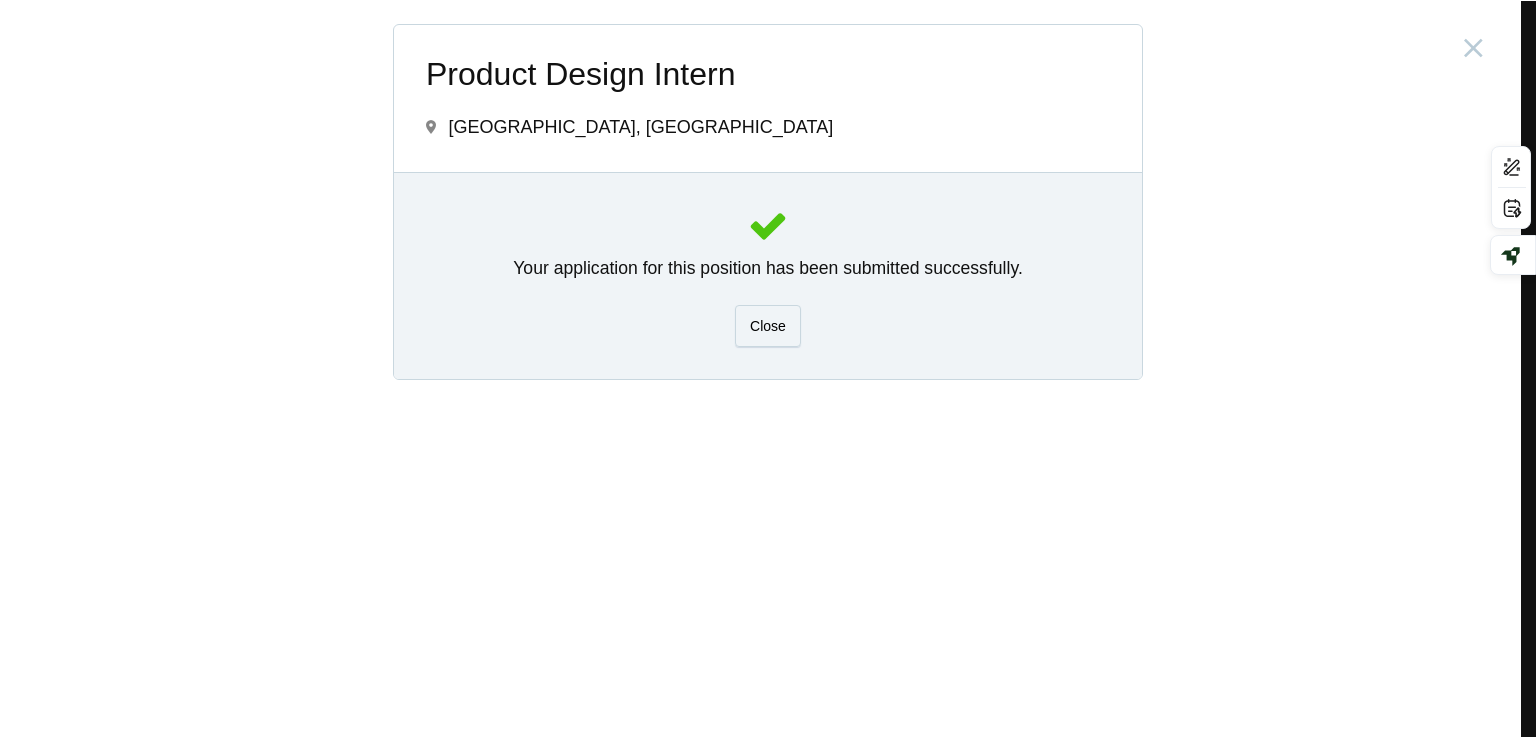 scroll, scrollTop: 0, scrollLeft: 0, axis: both 